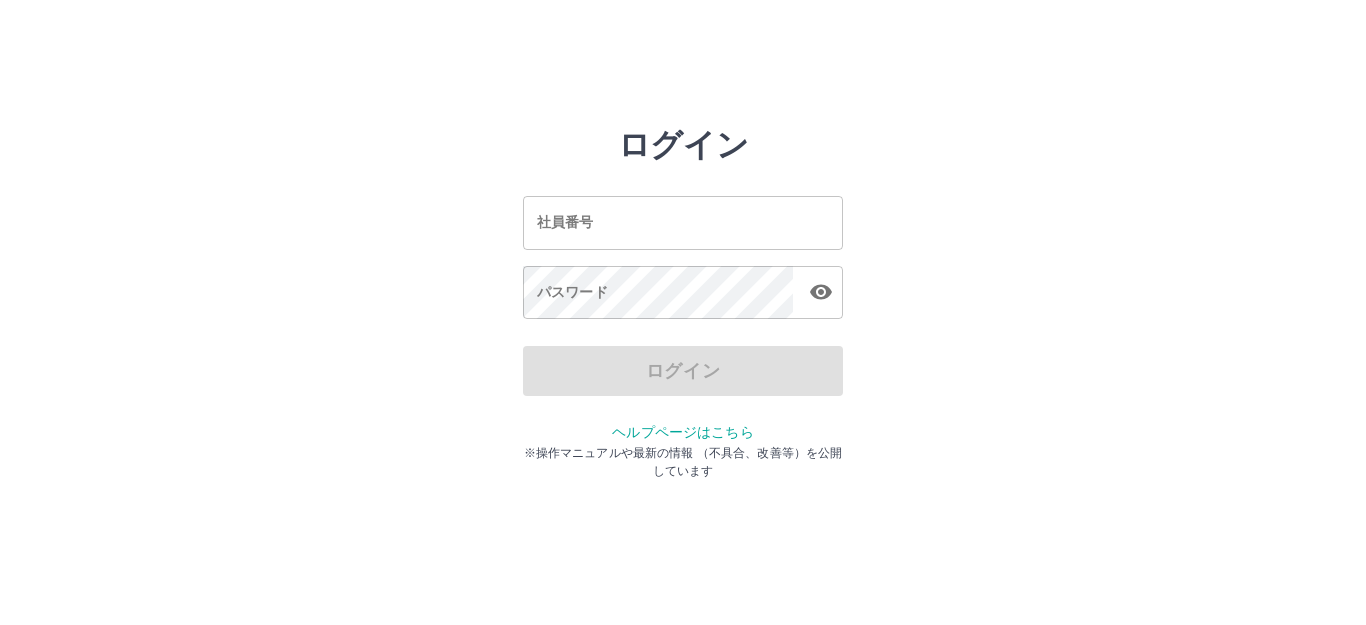 scroll, scrollTop: 0, scrollLeft: 0, axis: both 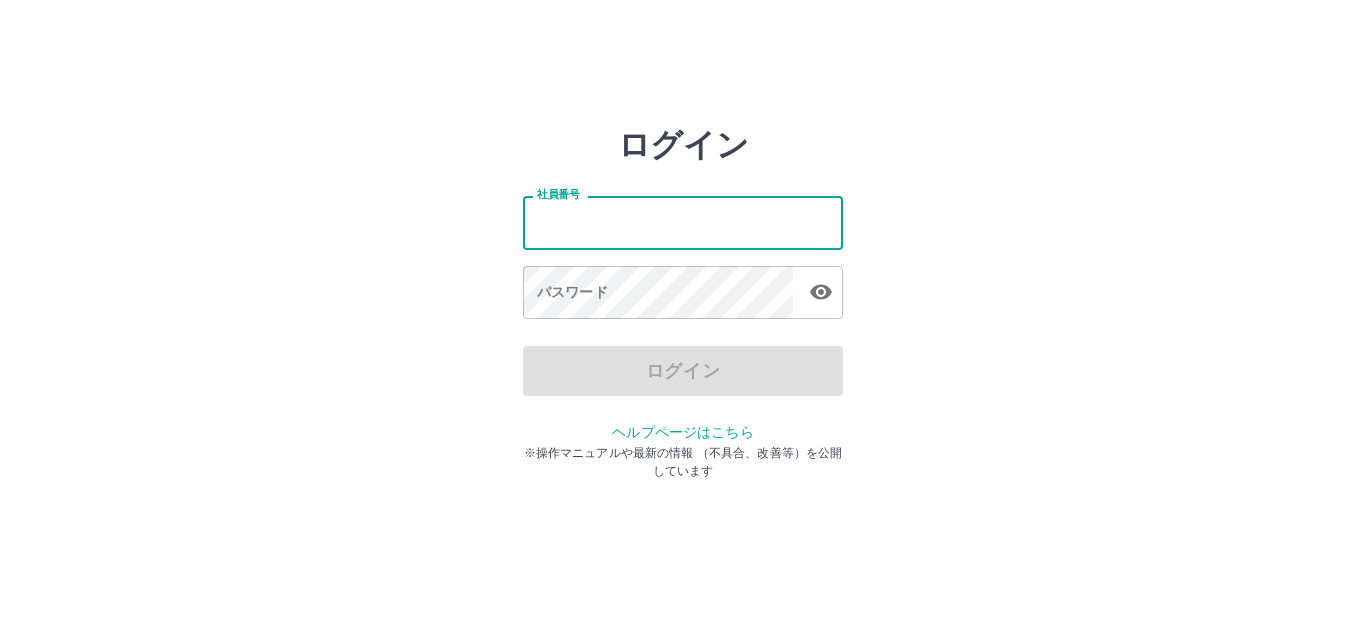 click on "社員番号" at bounding box center (683, 222) 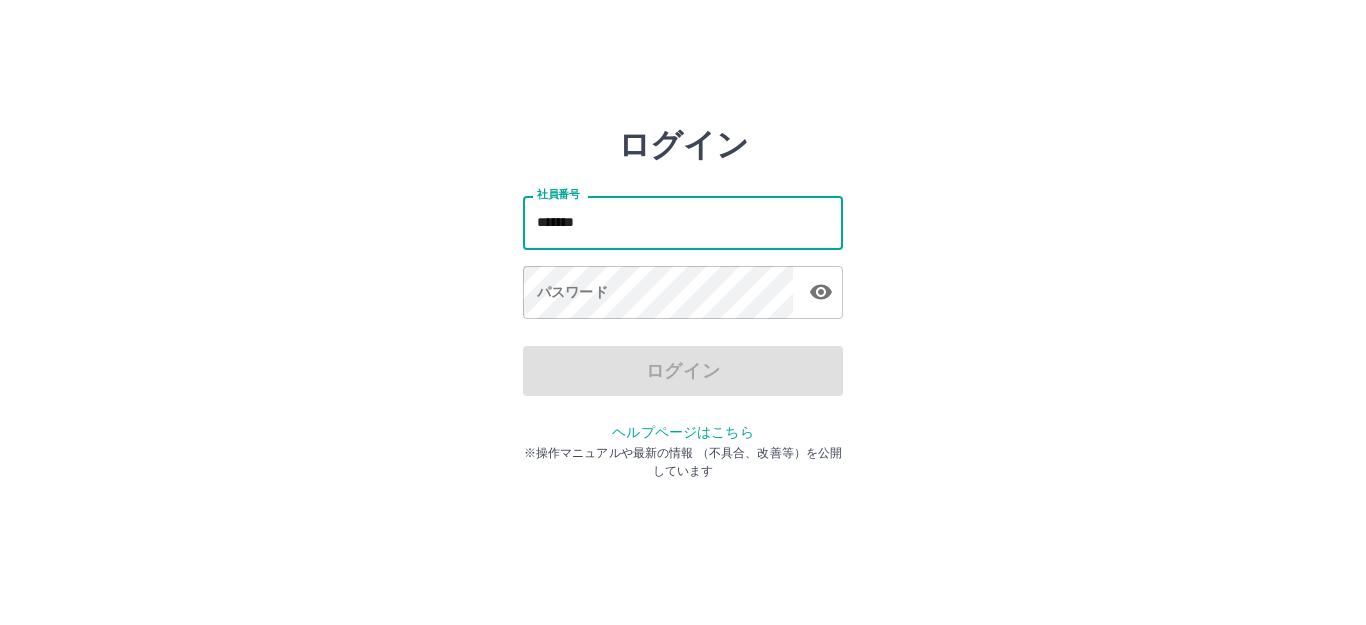 type on "*******" 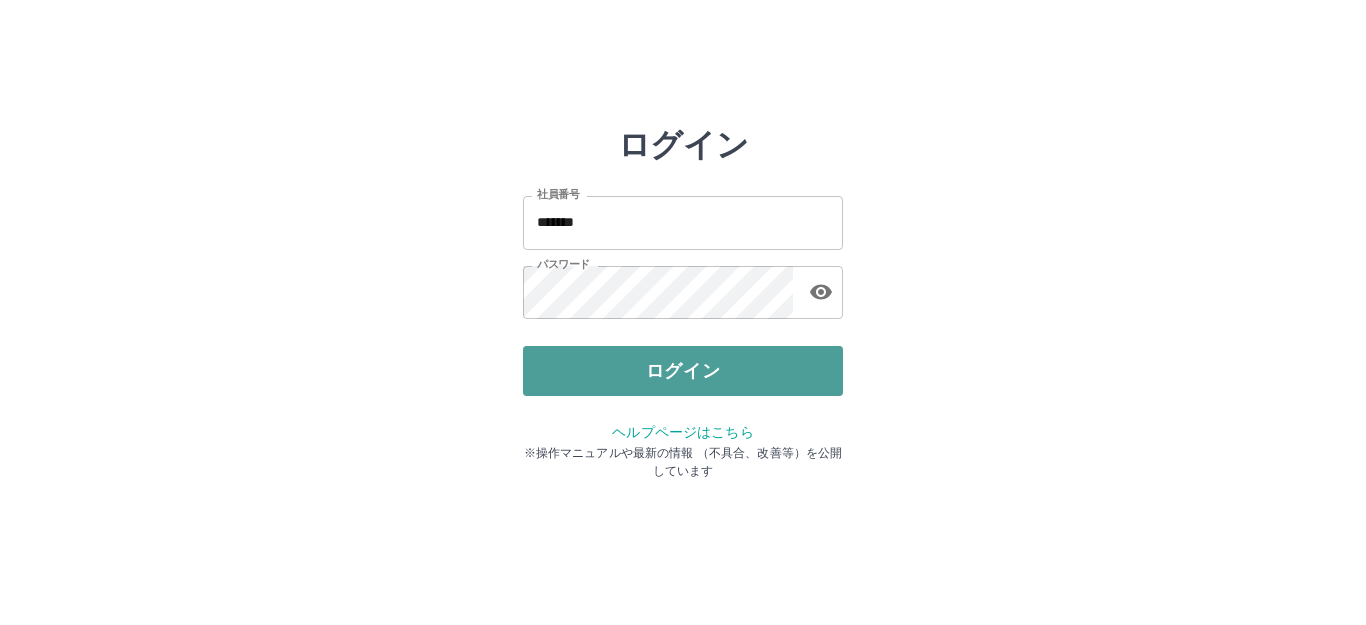 click on "ログイン" at bounding box center (683, 371) 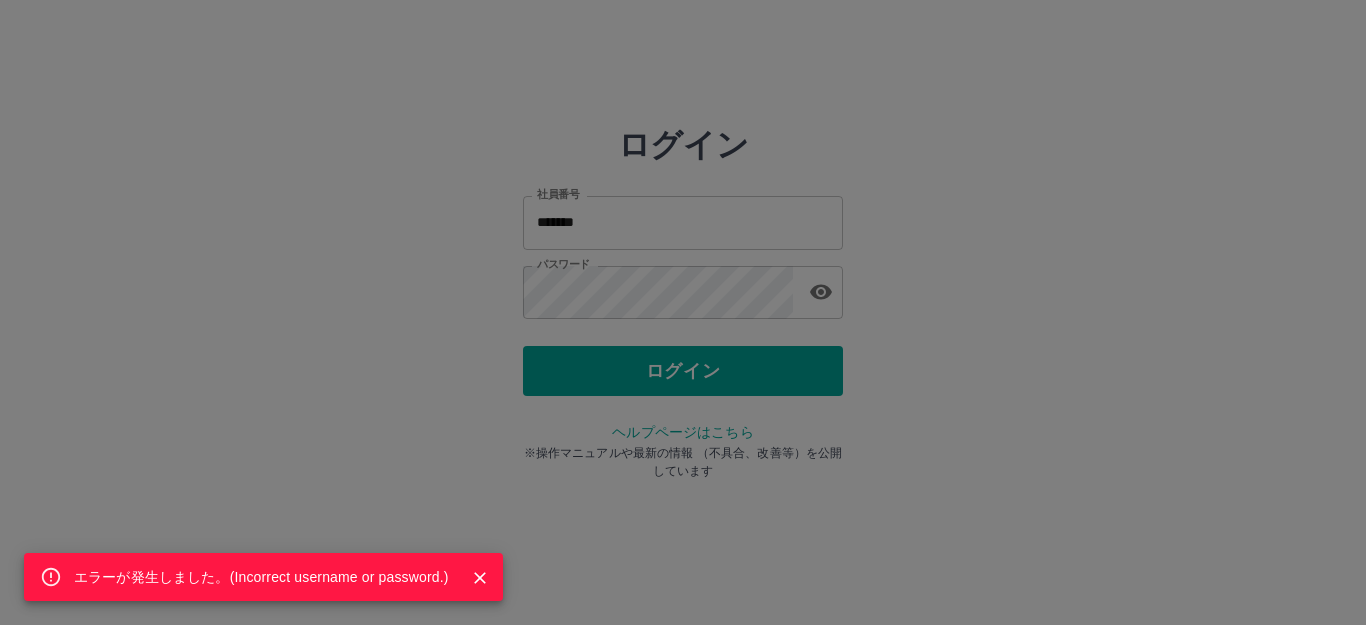 click on "エラーが発生しました。( Incorrect username or password. )" at bounding box center [683, 312] 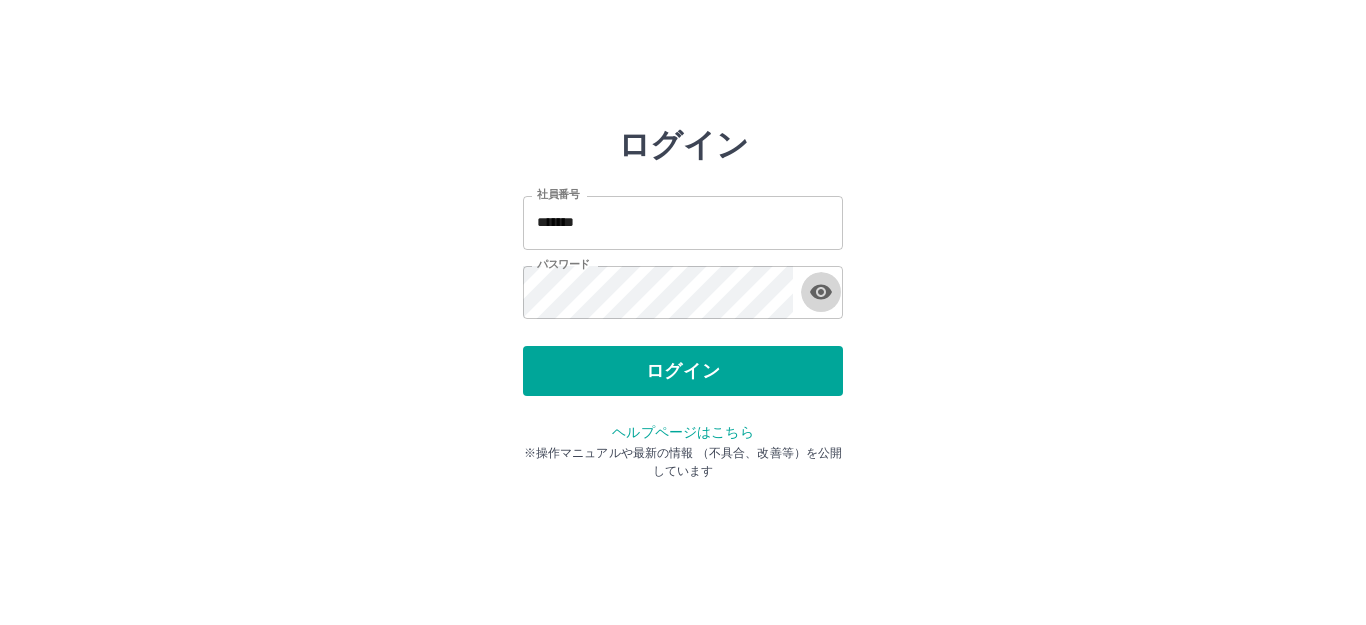 click 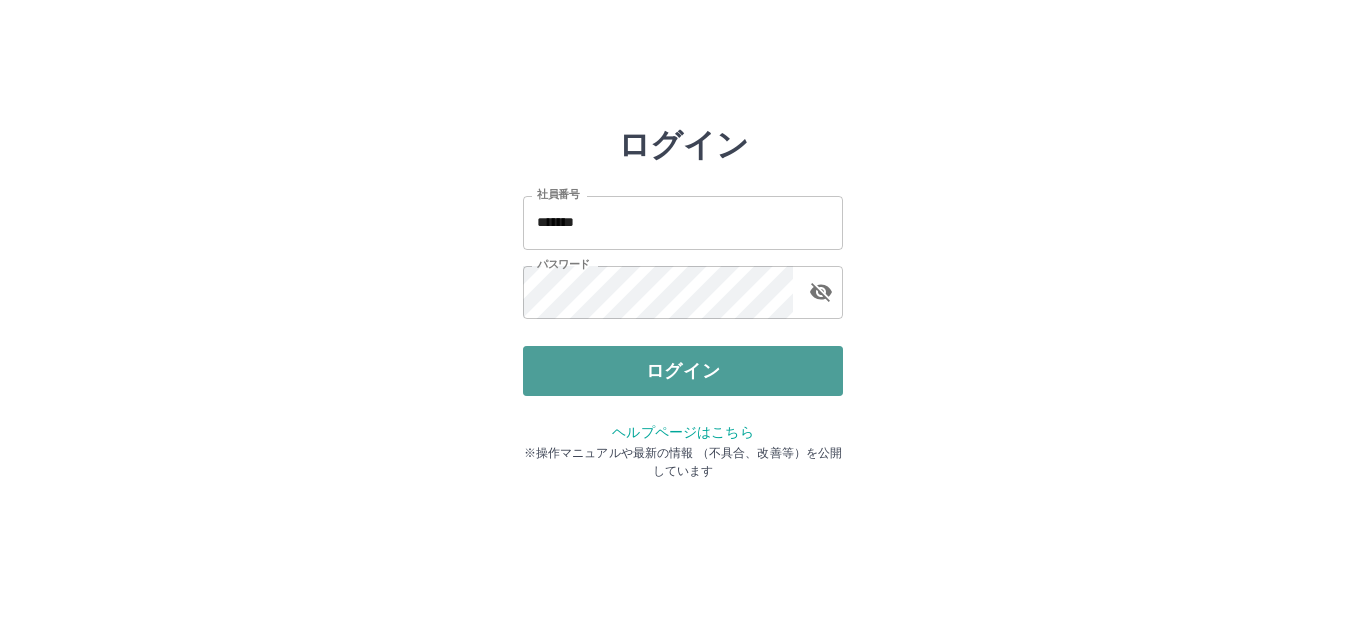 click on "ログイン" at bounding box center [683, 371] 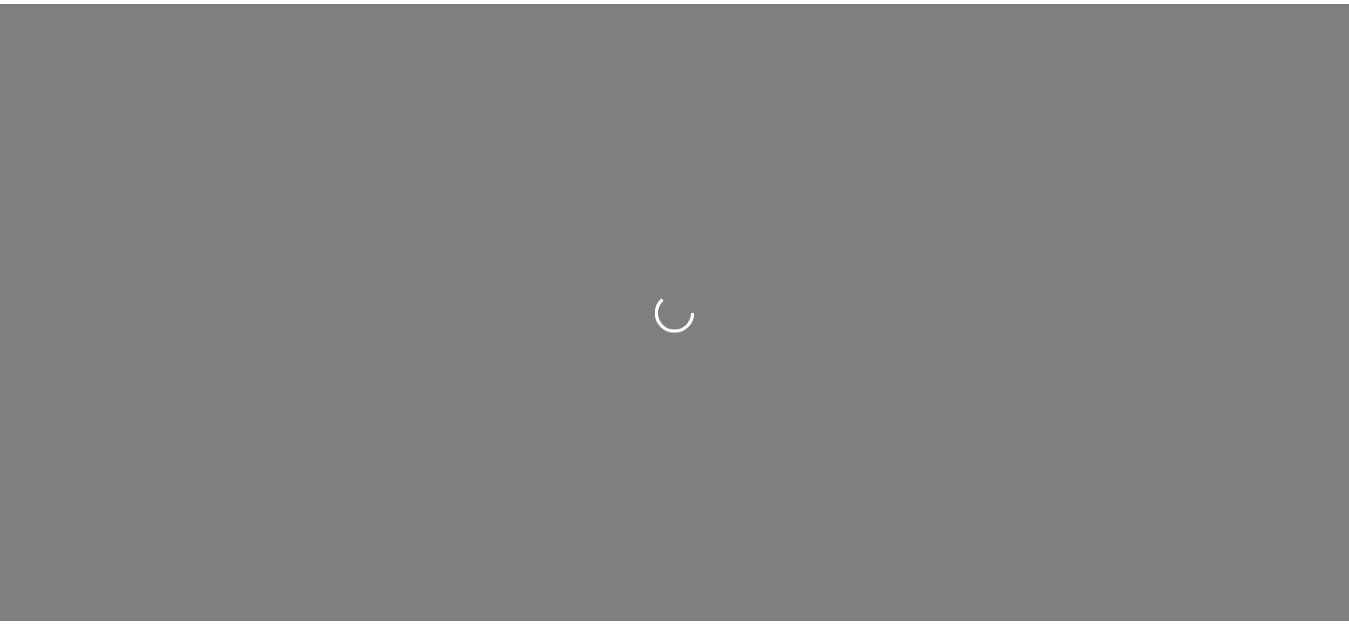 scroll, scrollTop: 0, scrollLeft: 0, axis: both 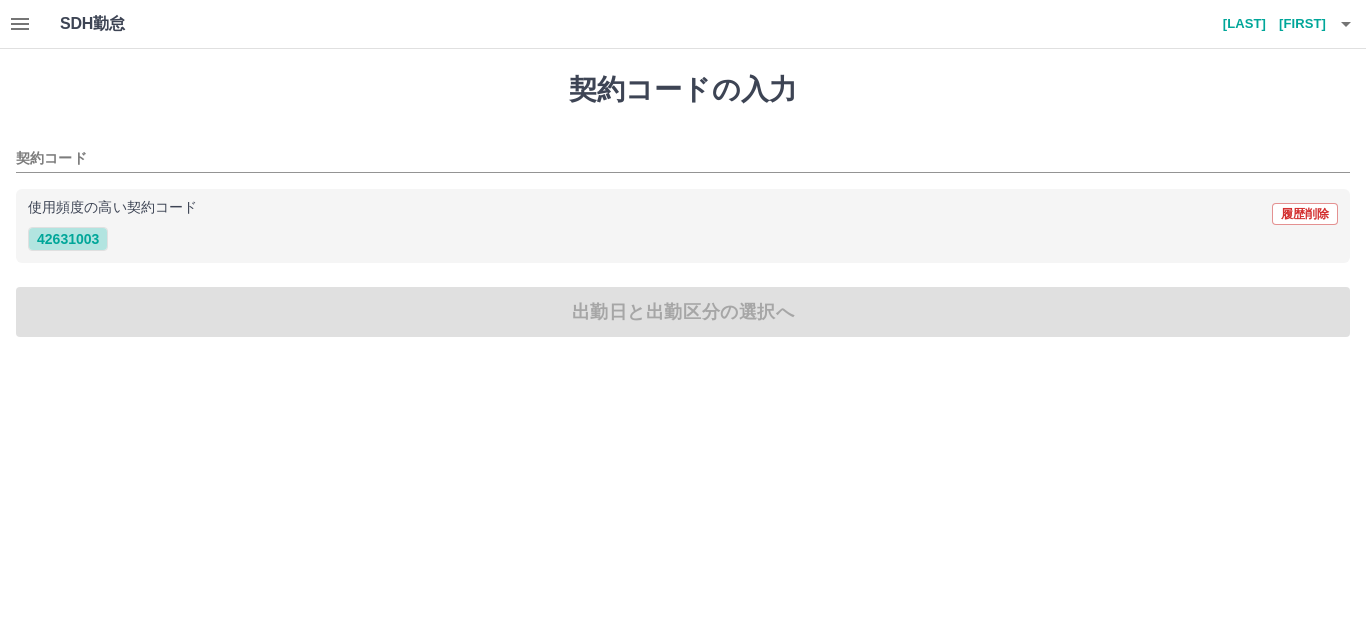 drag, startPoint x: 56, startPoint y: 237, endPoint x: 157, endPoint y: 285, distance: 111.82576 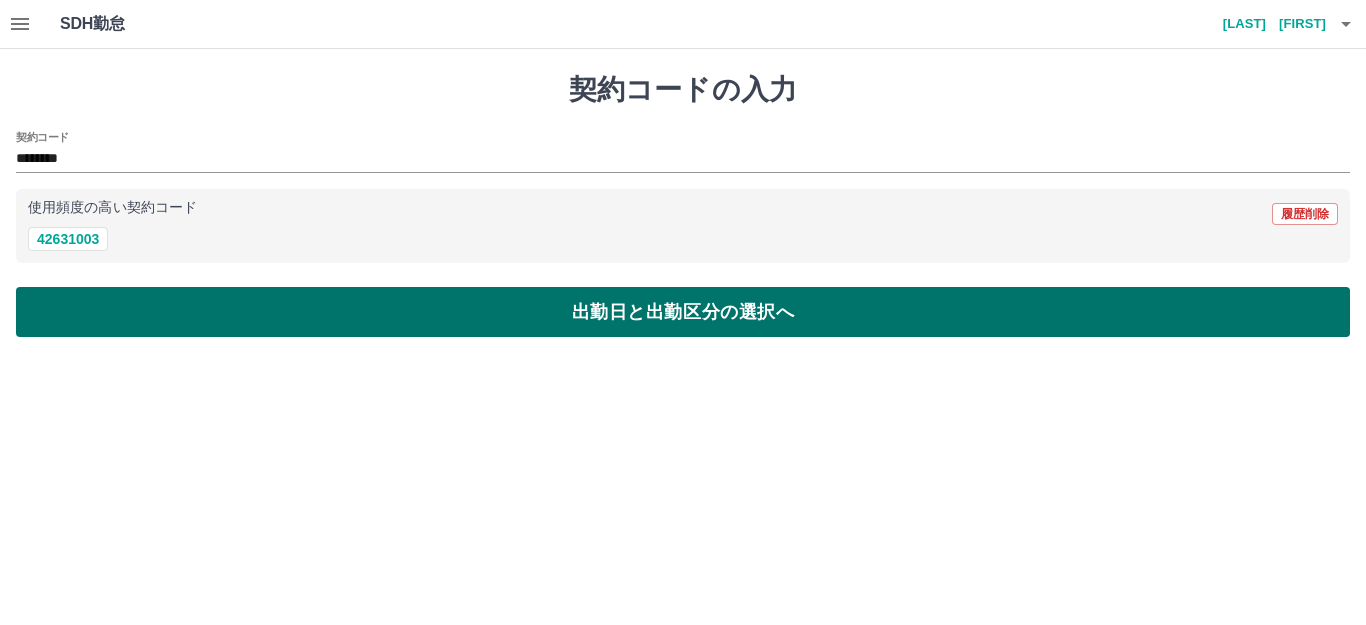 click on "出勤日と出勤区分の選択へ" at bounding box center (683, 312) 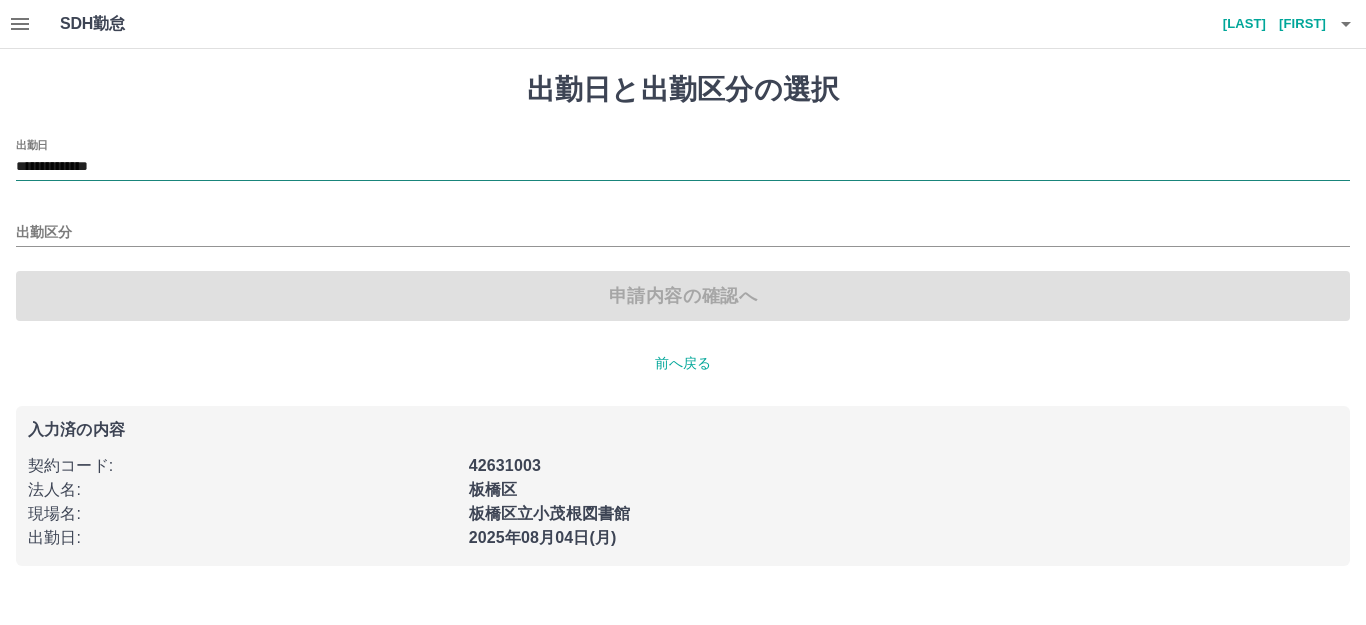 drag, startPoint x: 229, startPoint y: 150, endPoint x: 233, endPoint y: 168, distance: 18.439089 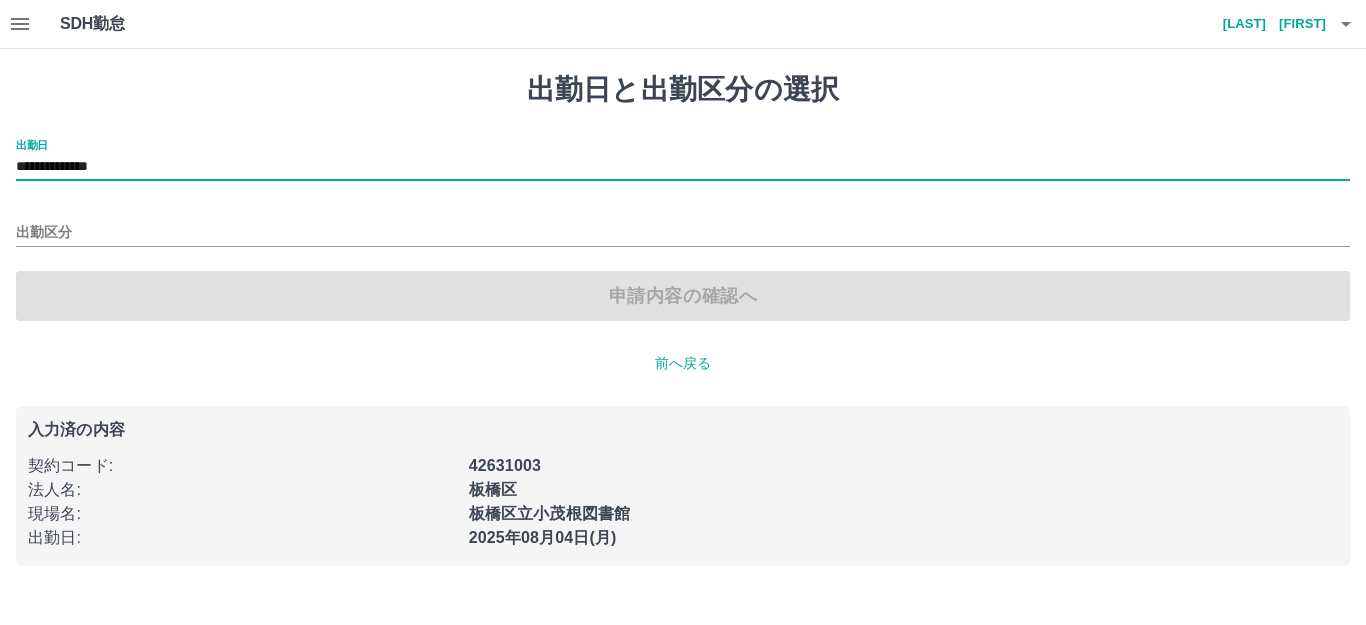 click on "**********" at bounding box center [683, 167] 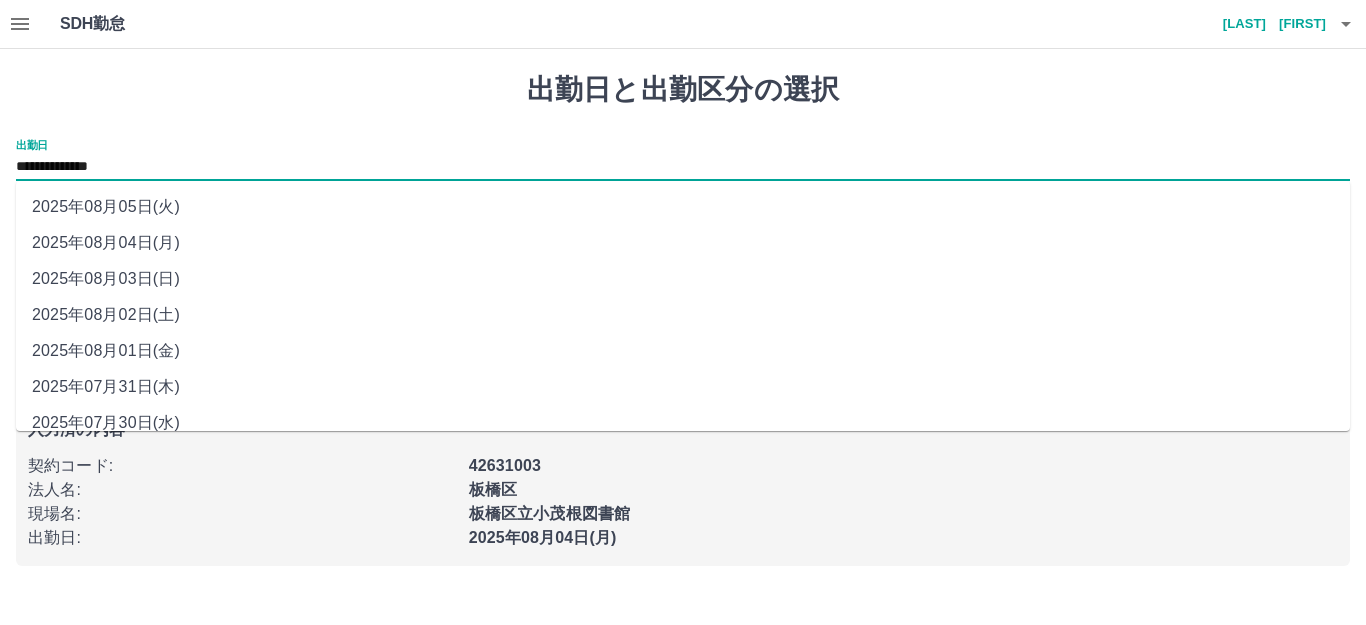 click on "**********" at bounding box center [683, 160] 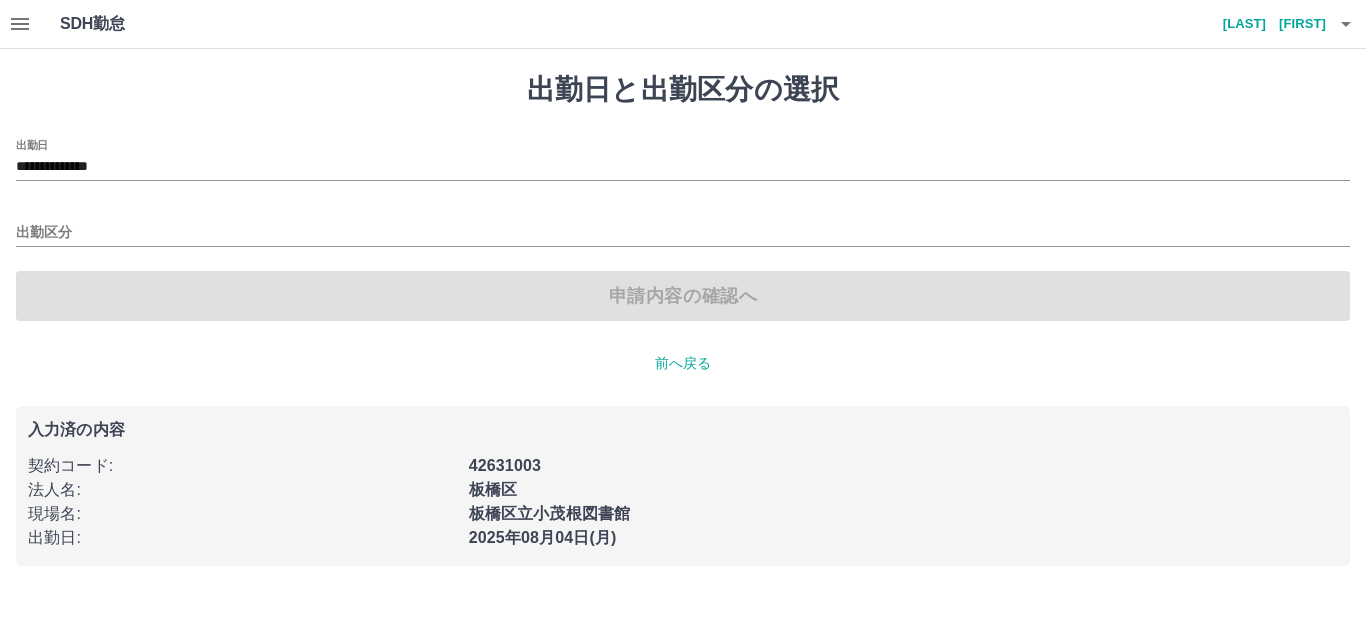 click on "法人名 :" at bounding box center [242, 490] 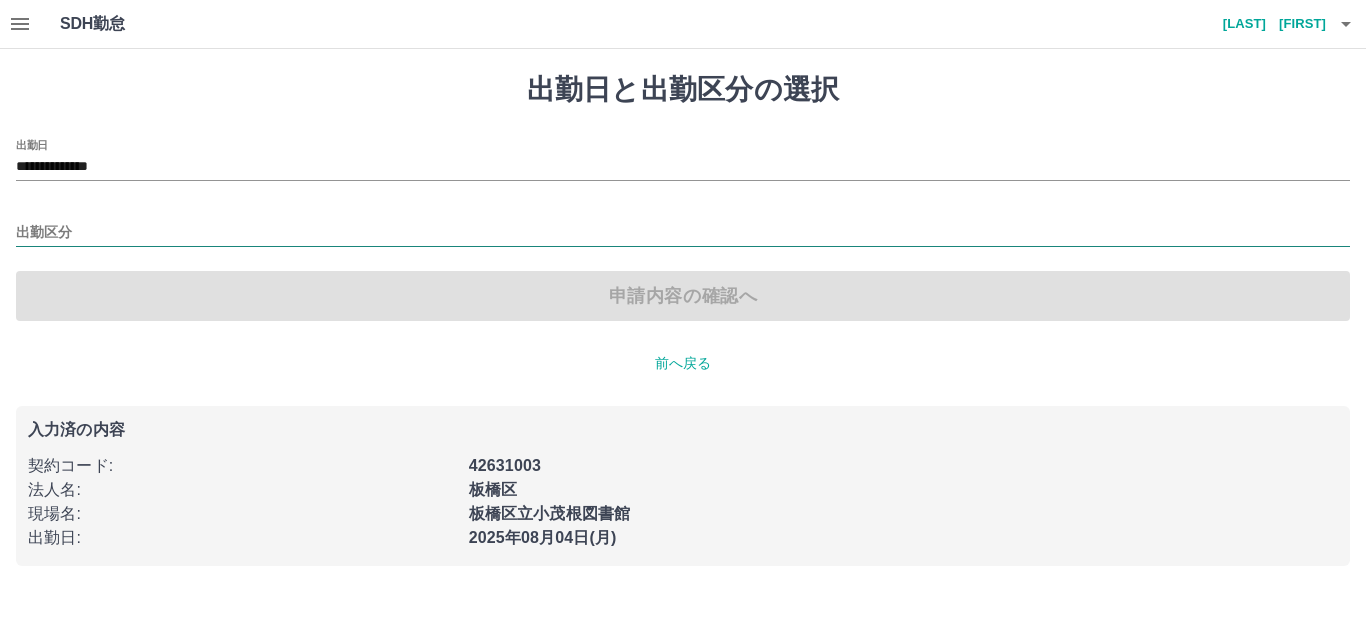 click on "出勤区分" at bounding box center [683, 233] 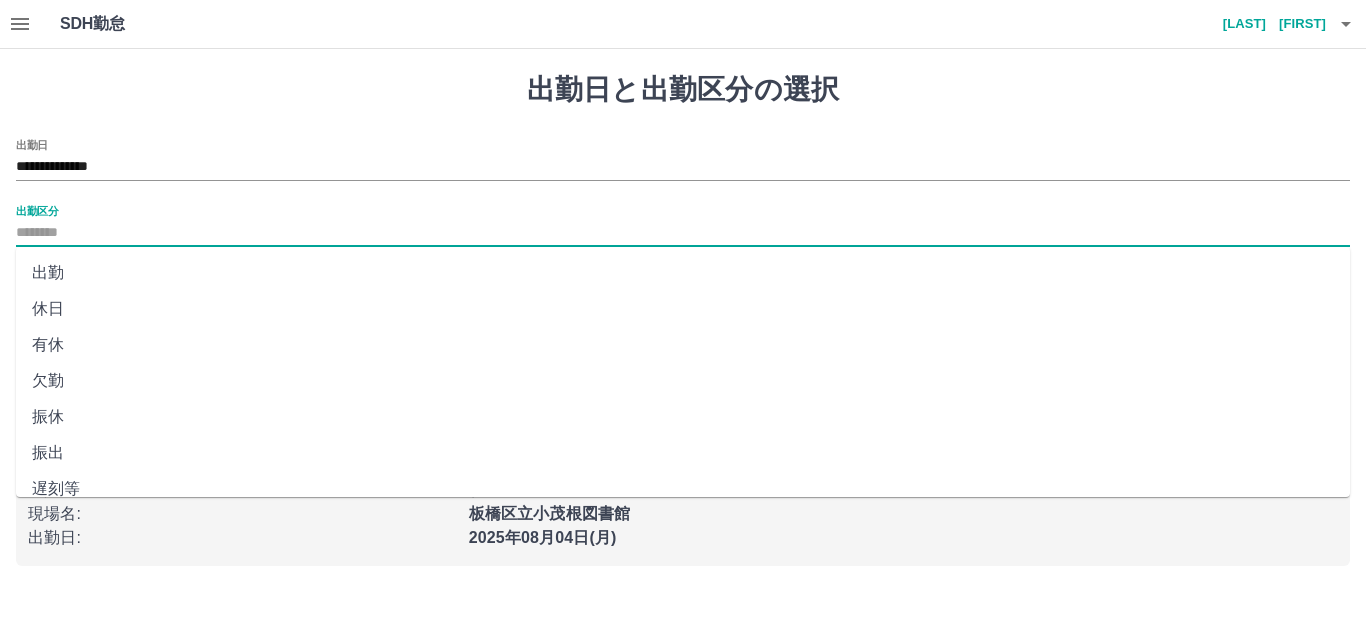 click on "出勤" at bounding box center [683, 273] 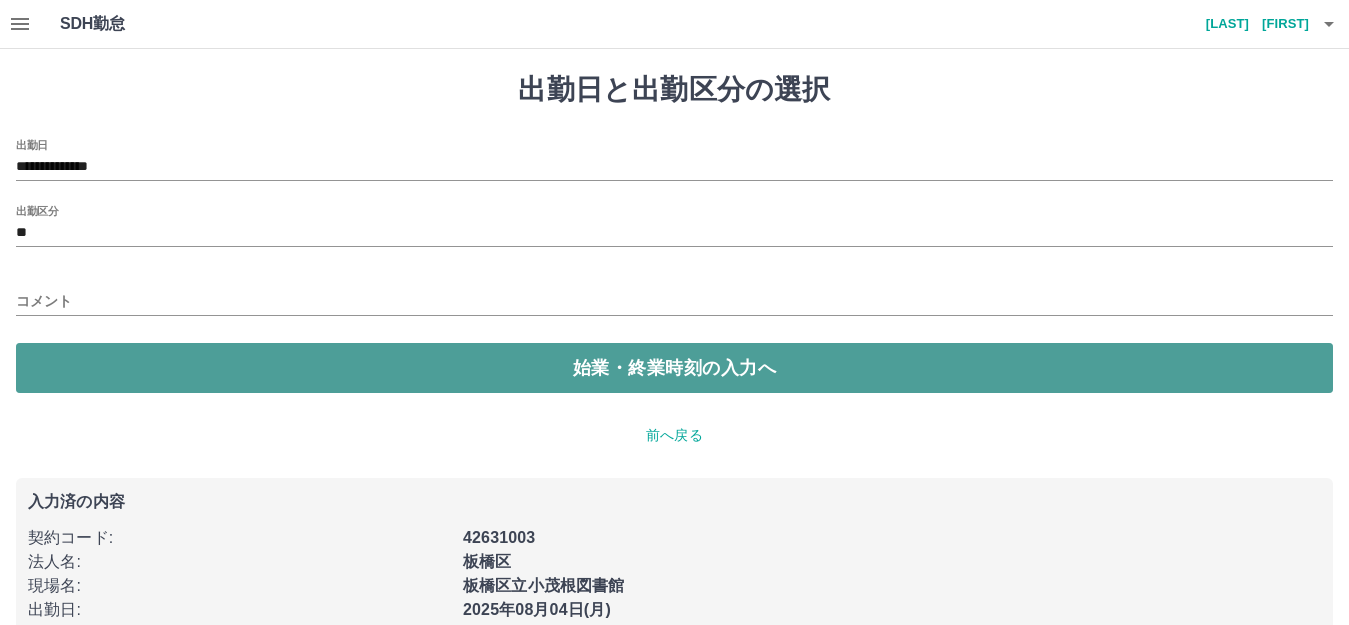 click on "始業・終業時刻の入力へ" at bounding box center (674, 368) 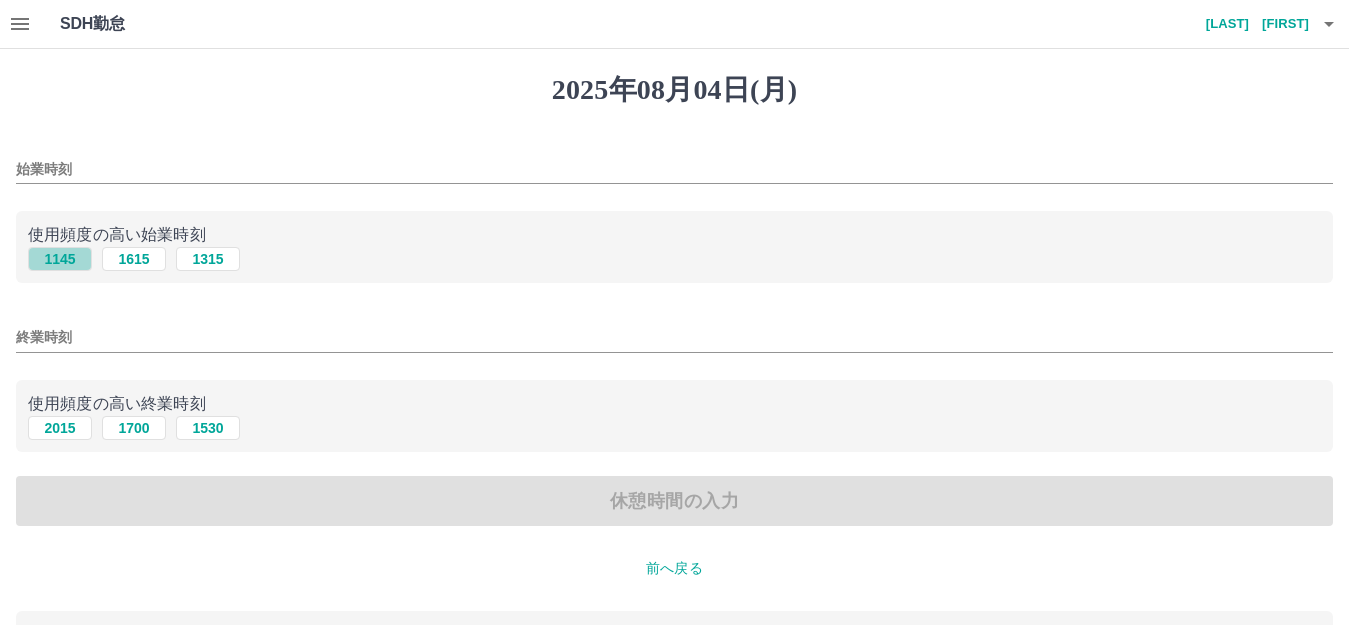 click on "1145" at bounding box center (60, 259) 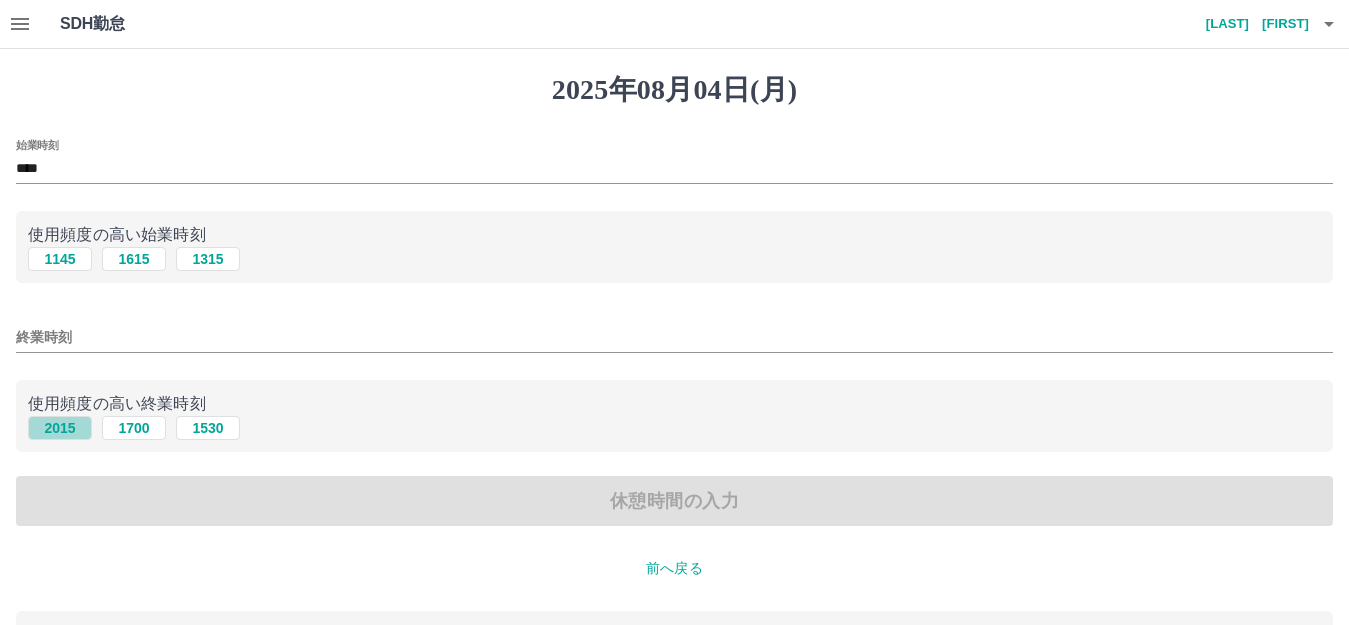 drag, startPoint x: 70, startPoint y: 425, endPoint x: 101, endPoint y: 464, distance: 49.819675 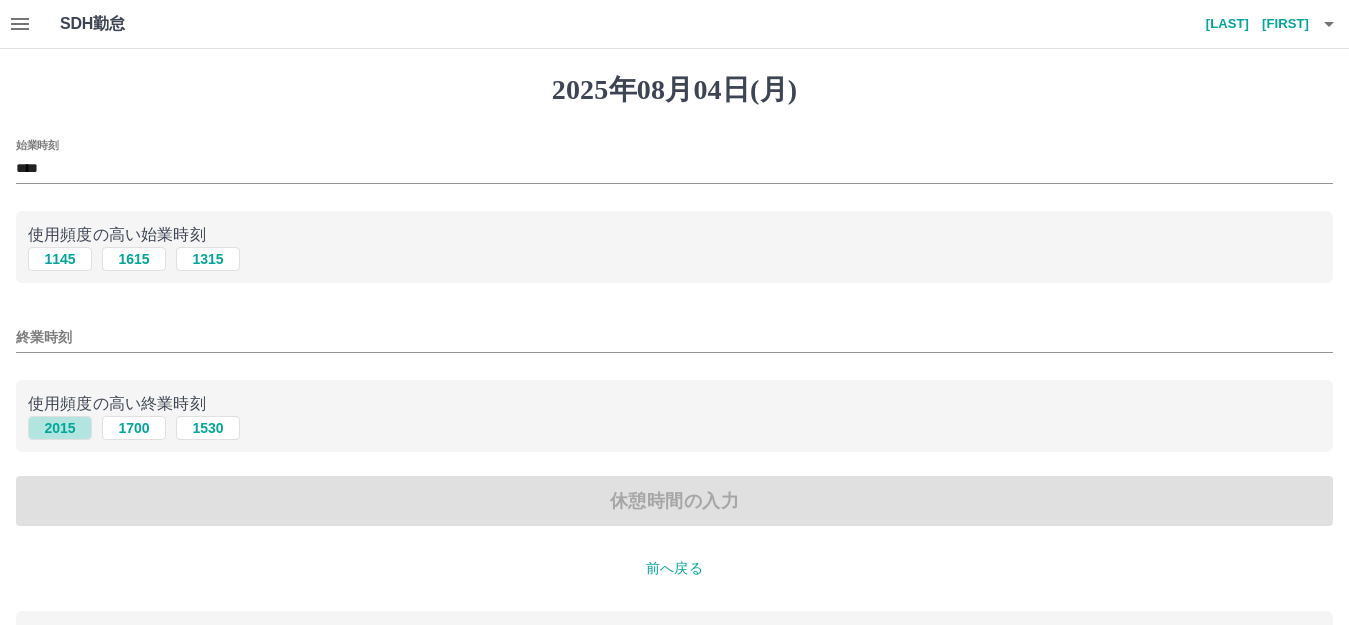 click on "2015" at bounding box center [60, 428] 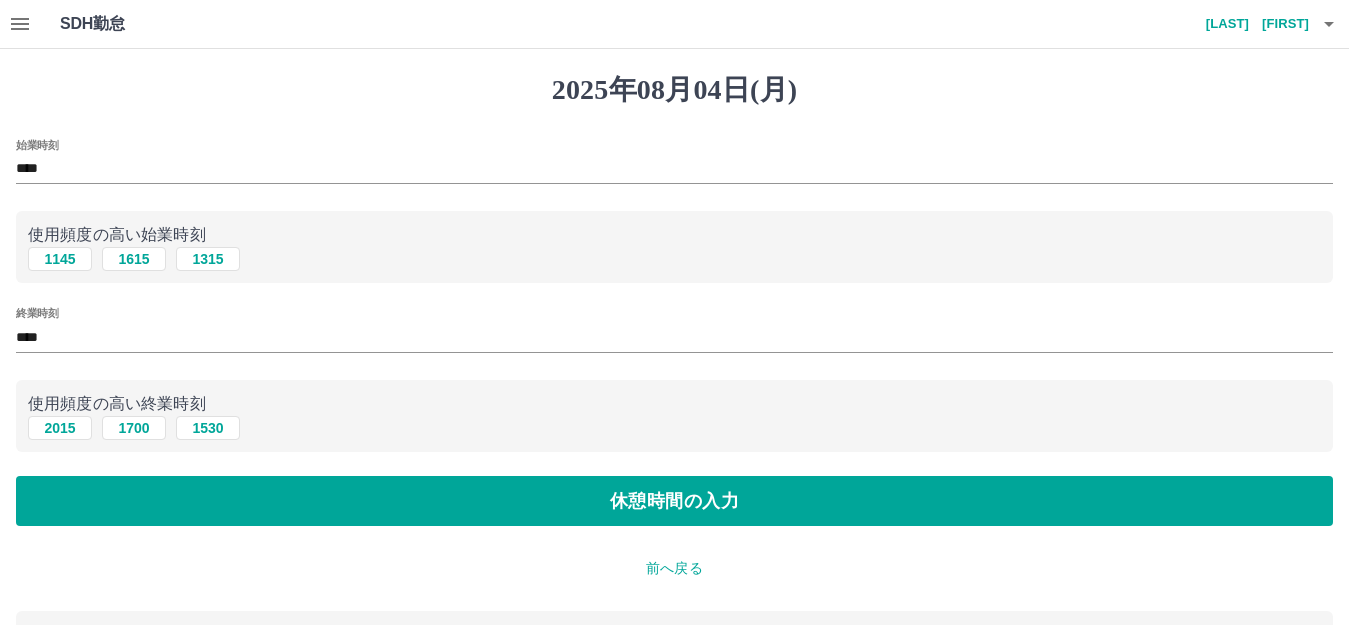 click on "始業時刻 **** 使用頻度の高い始業時刻 1145 1615 1315 終業時刻 **** 使用頻度の高い終業時刻 2015 1700 1530 休憩時間の入力" at bounding box center [674, 333] 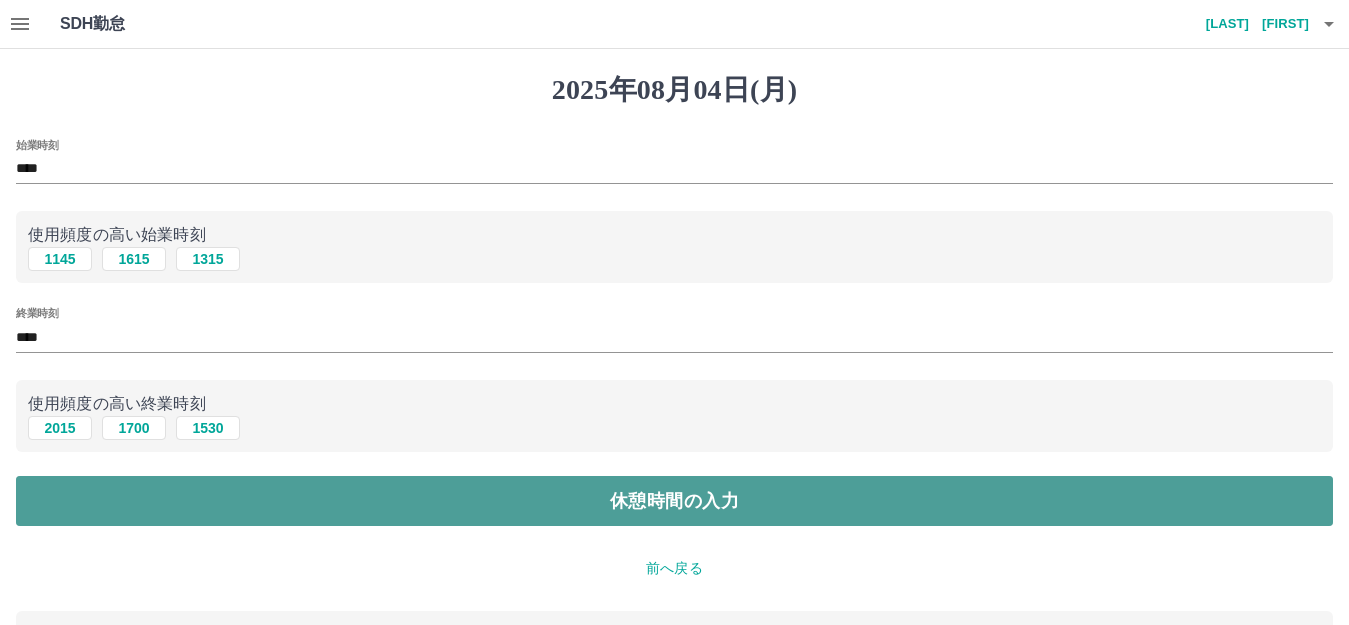 click on "休憩時間の入力" at bounding box center (674, 501) 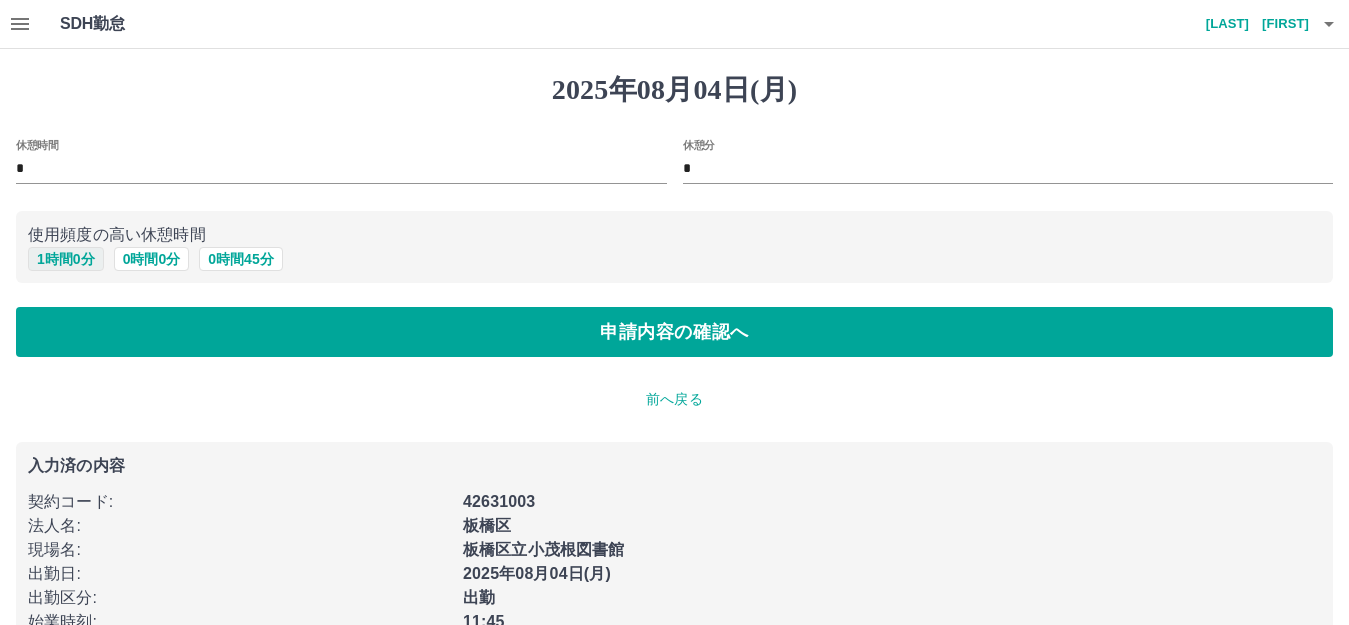 click on "1 時間 0 分" at bounding box center [66, 259] 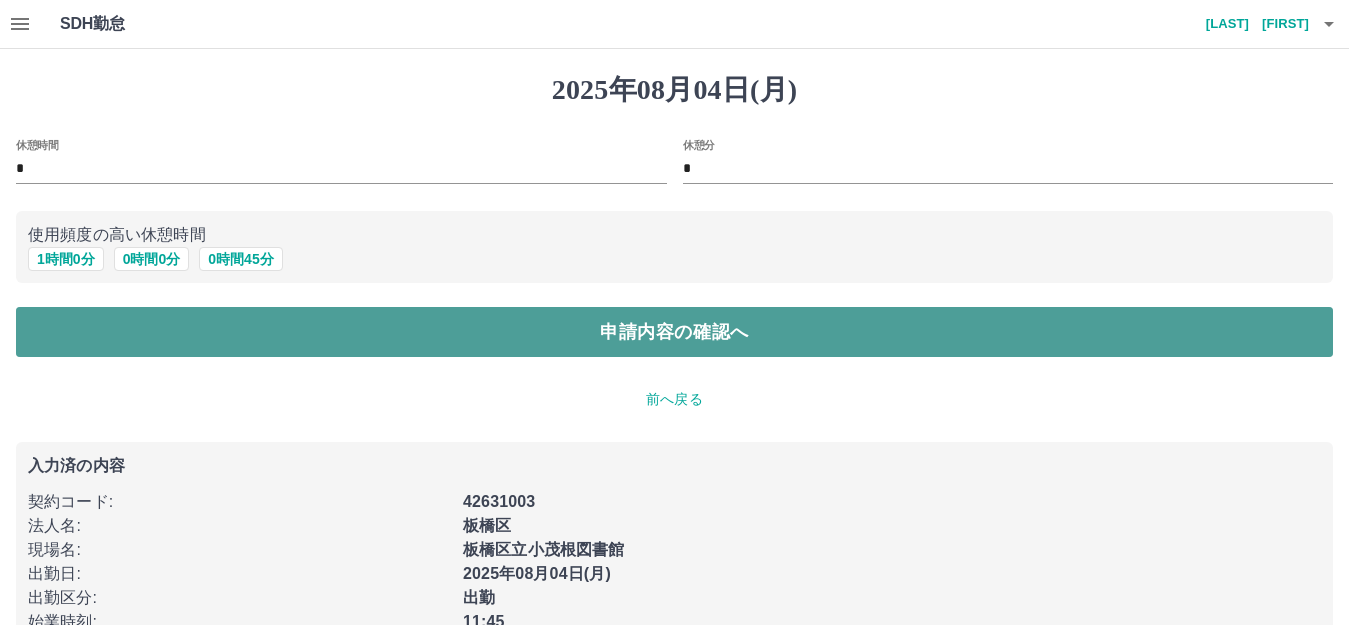 click on "申請内容の確認へ" at bounding box center [674, 332] 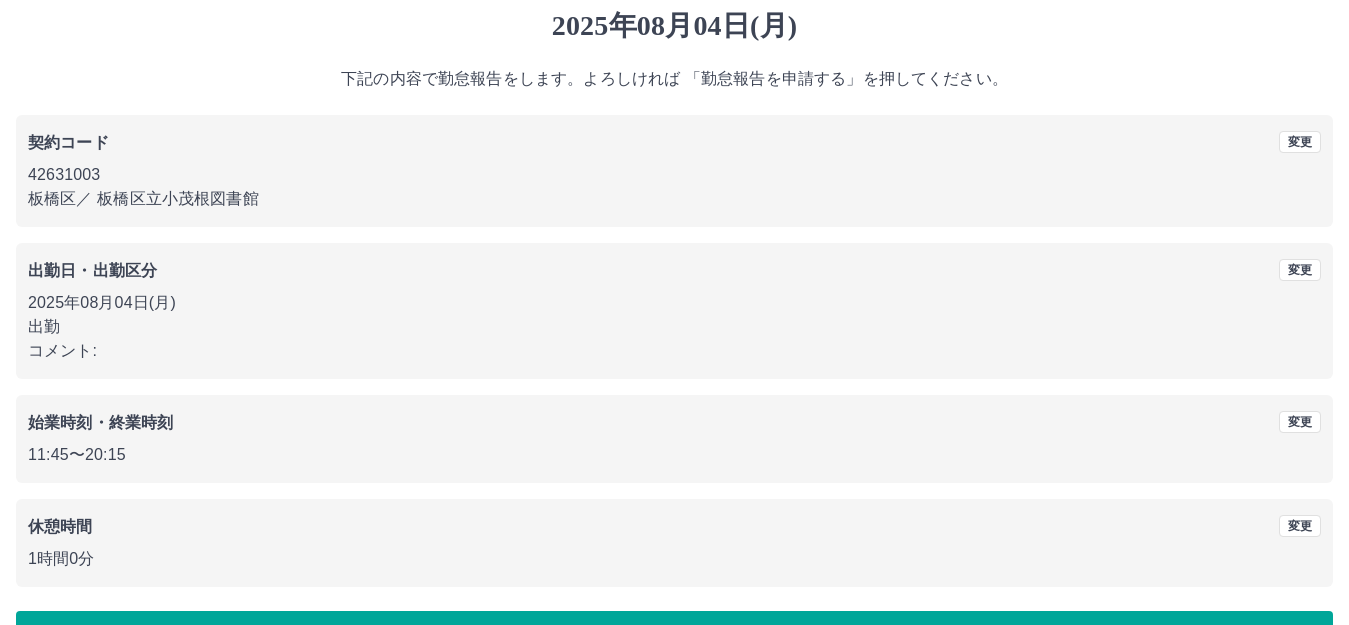 scroll, scrollTop: 124, scrollLeft: 0, axis: vertical 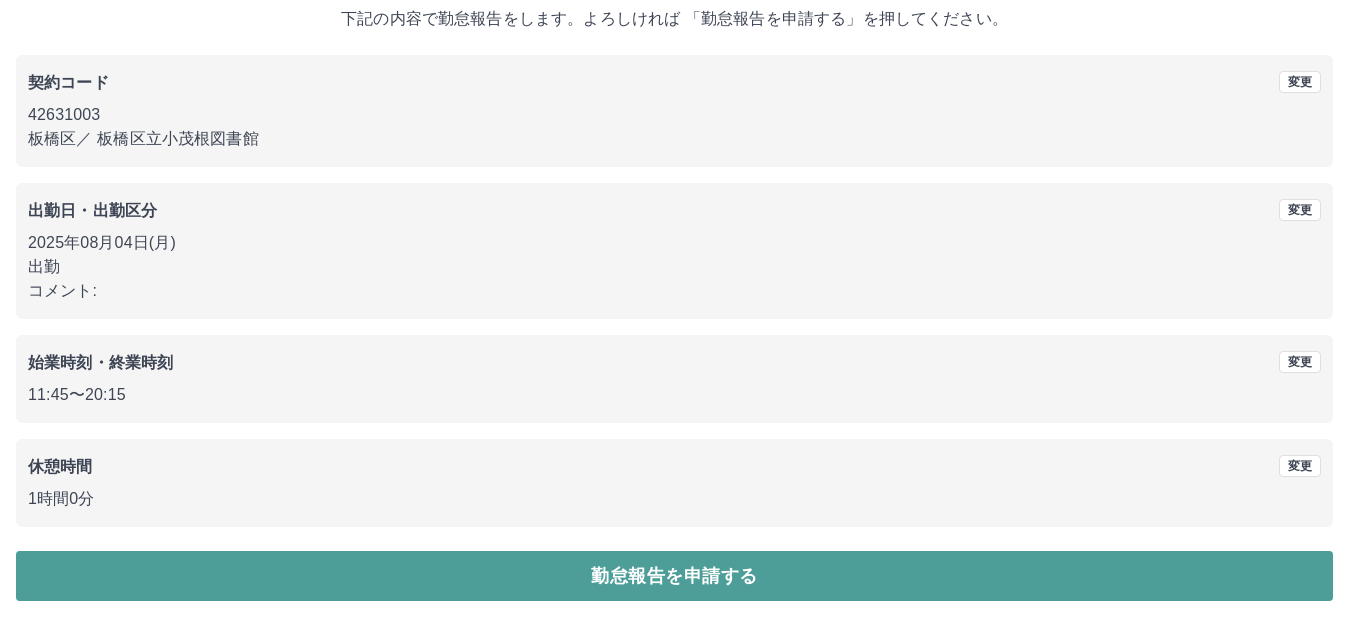 click on "勤怠報告を申請する" at bounding box center [674, 576] 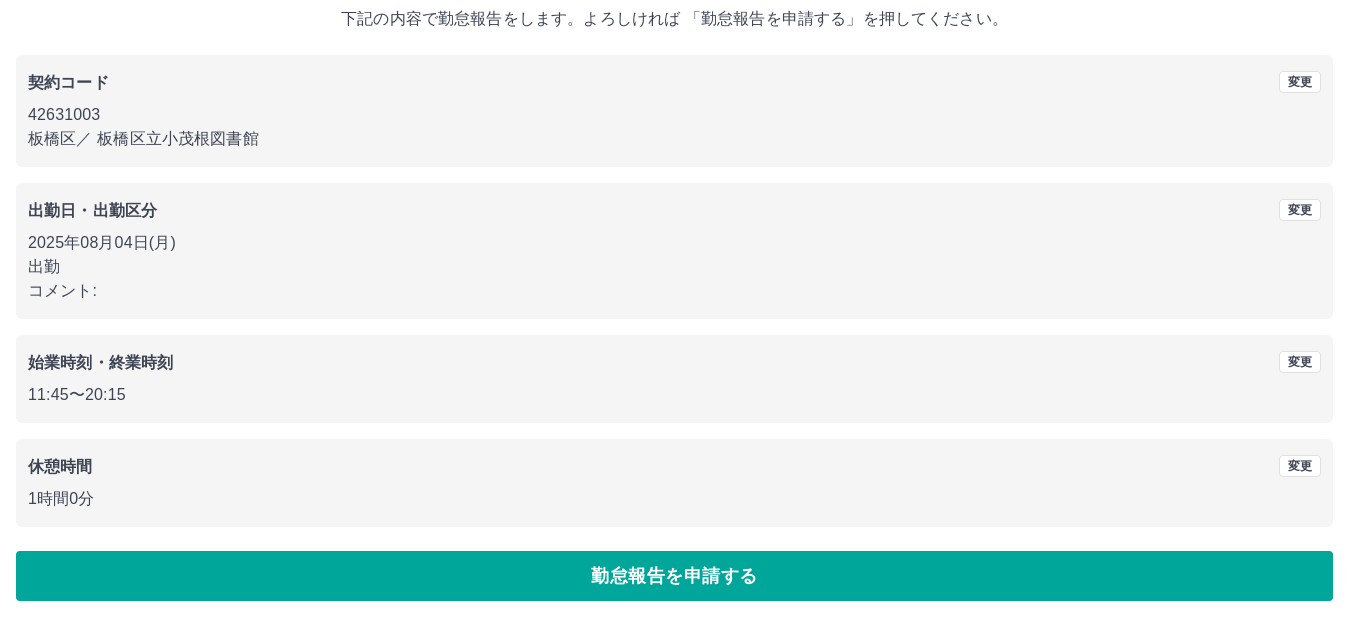 scroll, scrollTop: 0, scrollLeft: 0, axis: both 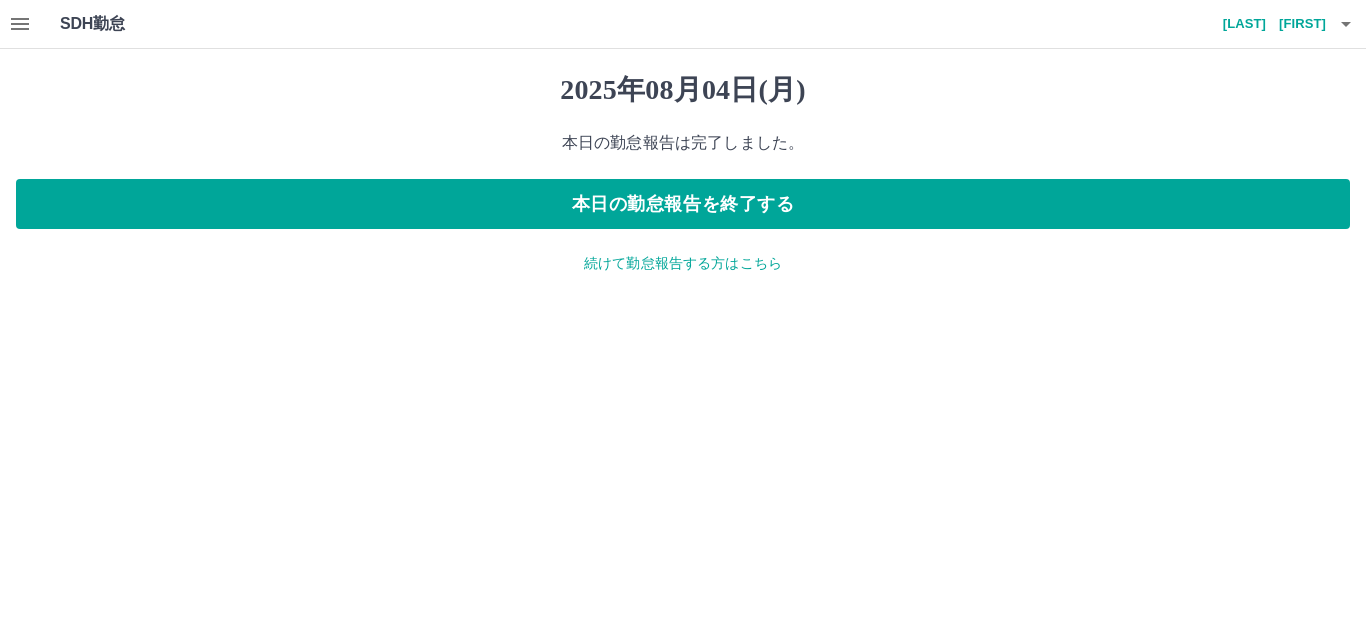click on "続けて勤怠報告する方はこちら" at bounding box center (683, 263) 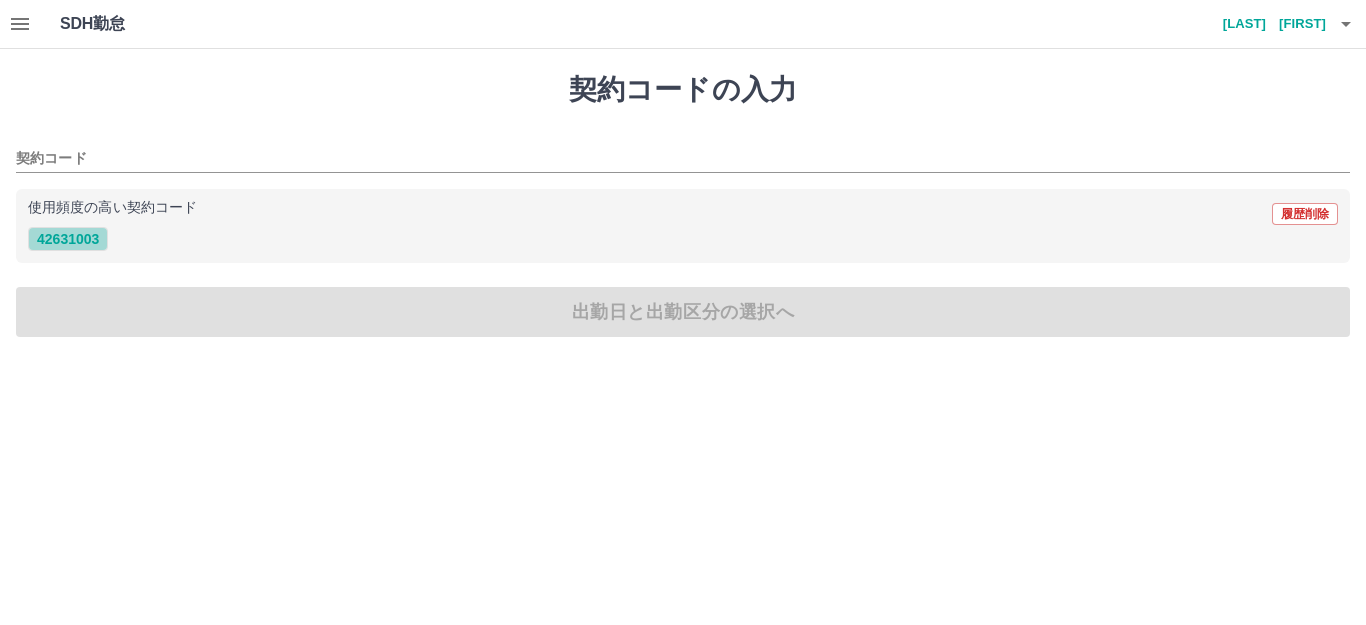 click on "42631003" at bounding box center [68, 239] 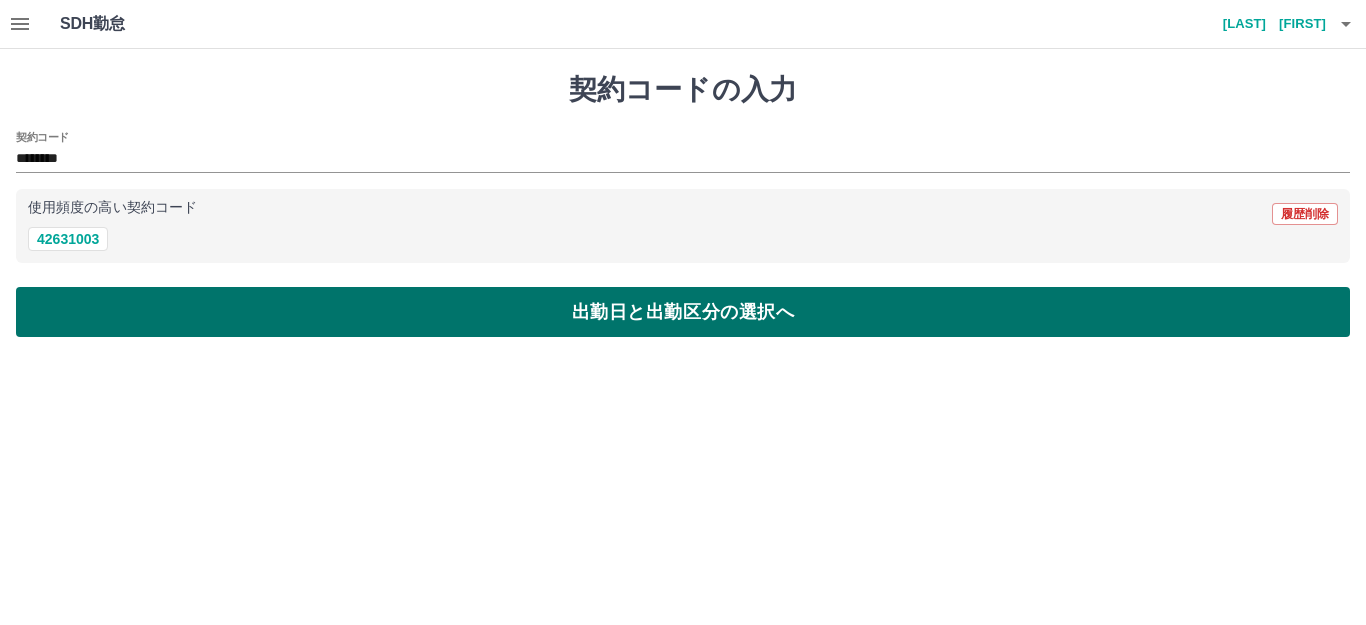 click on "出勤日と出勤区分の選択へ" at bounding box center [683, 312] 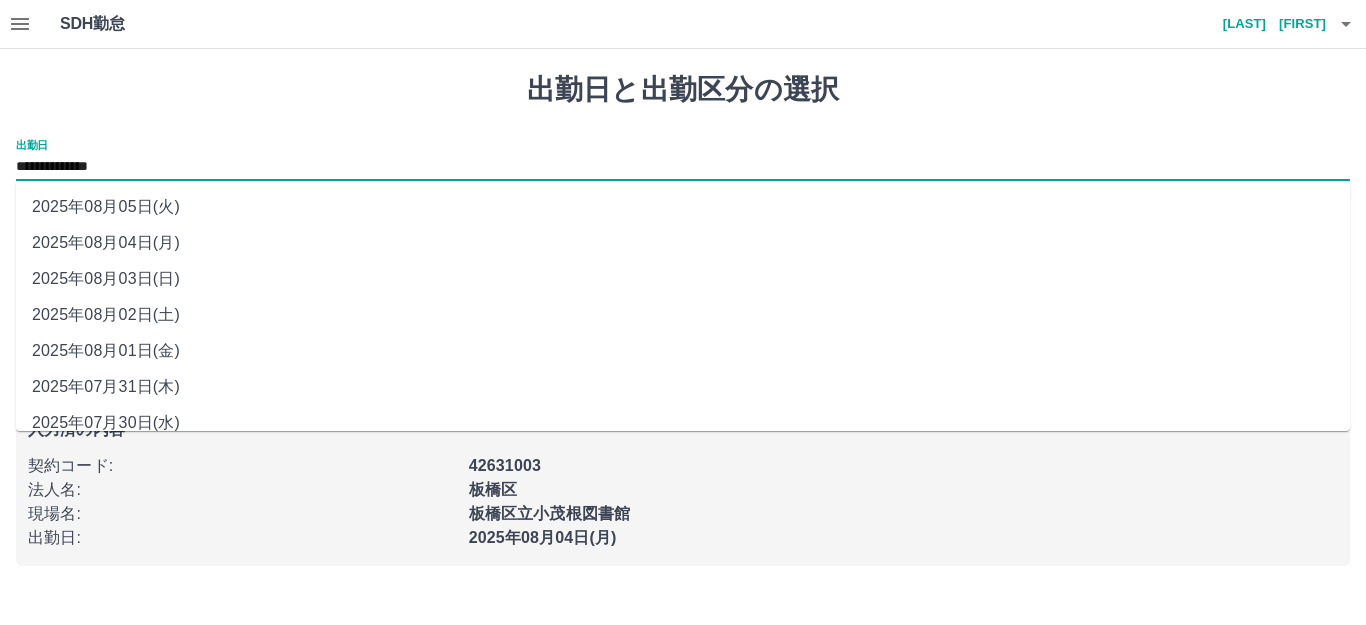 click on "**********" at bounding box center [683, 167] 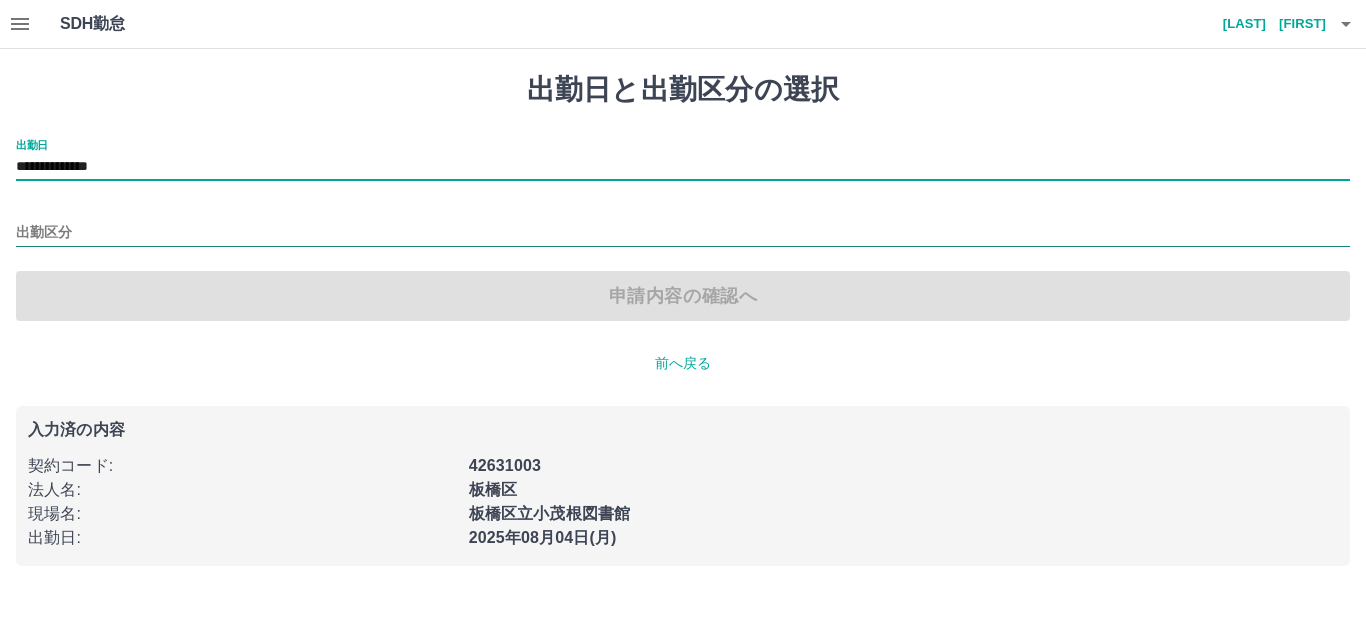 click on "出勤区分" at bounding box center (683, 233) 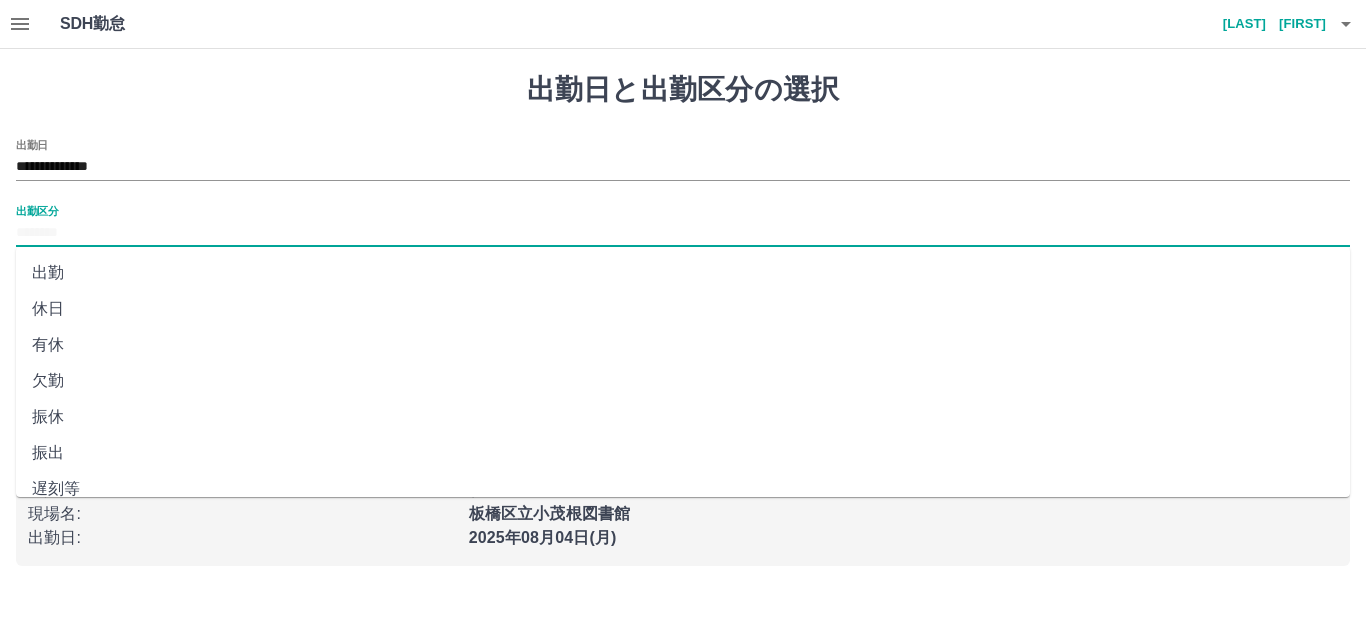 click on "出勤" at bounding box center [683, 273] 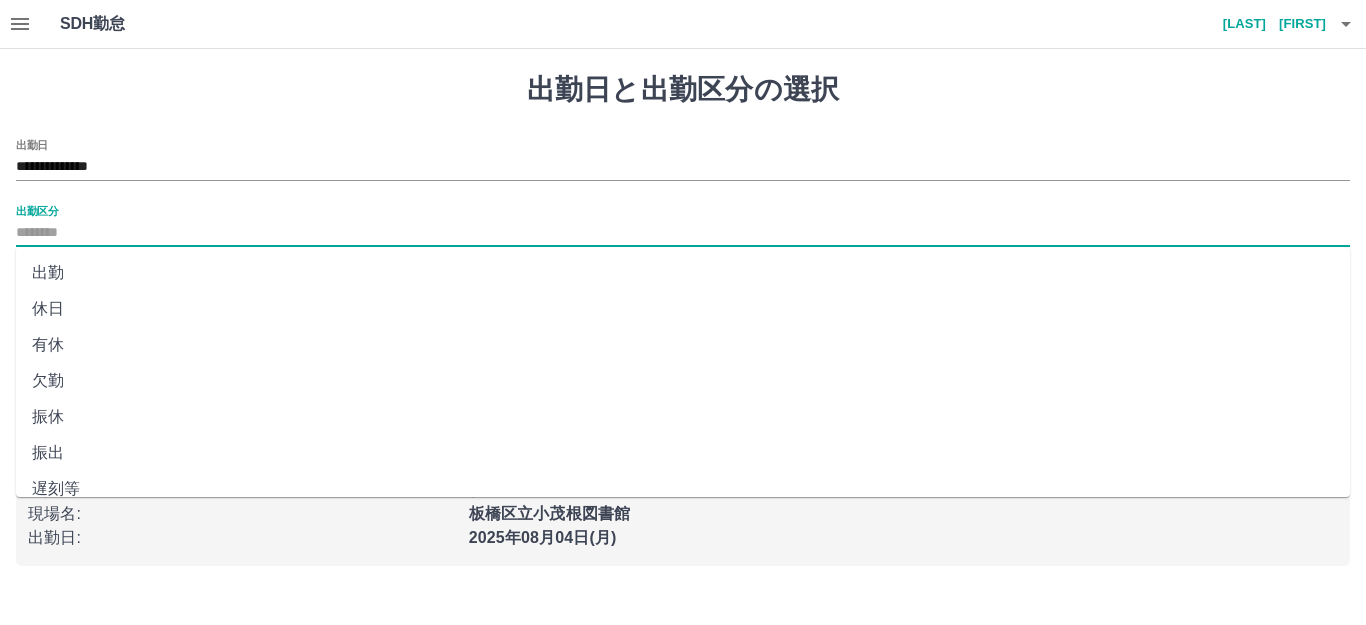 type on "**" 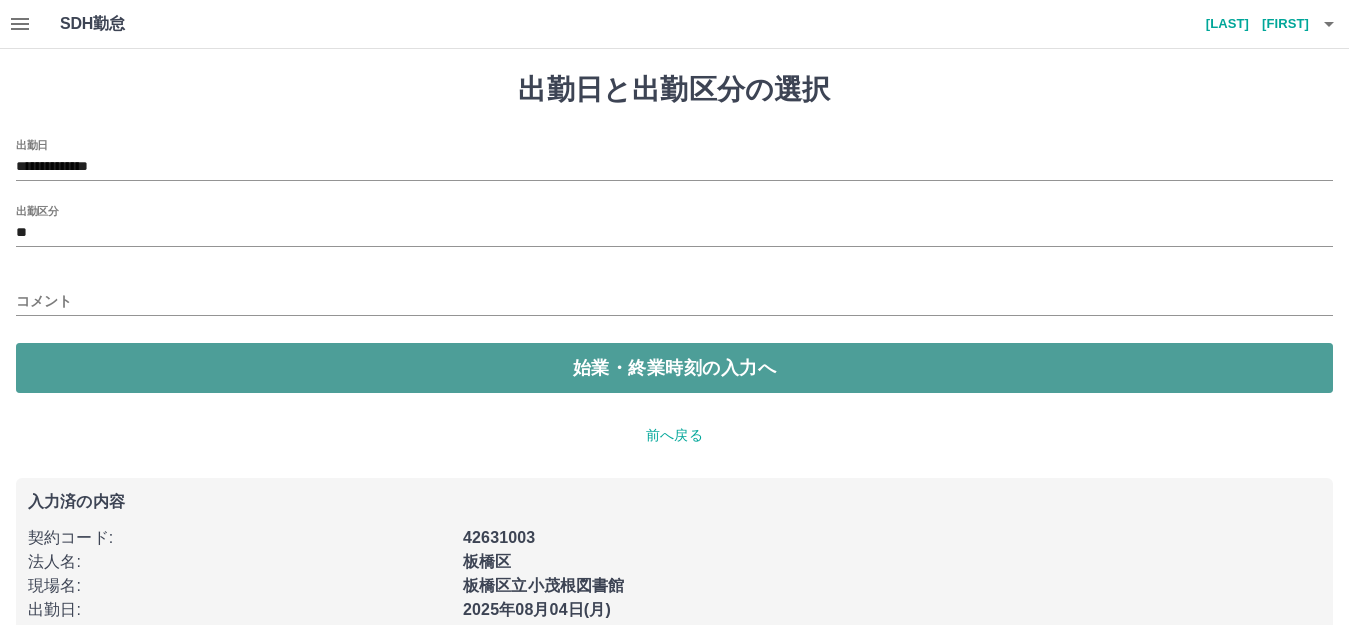 click on "始業・終業時刻の入力へ" at bounding box center (674, 368) 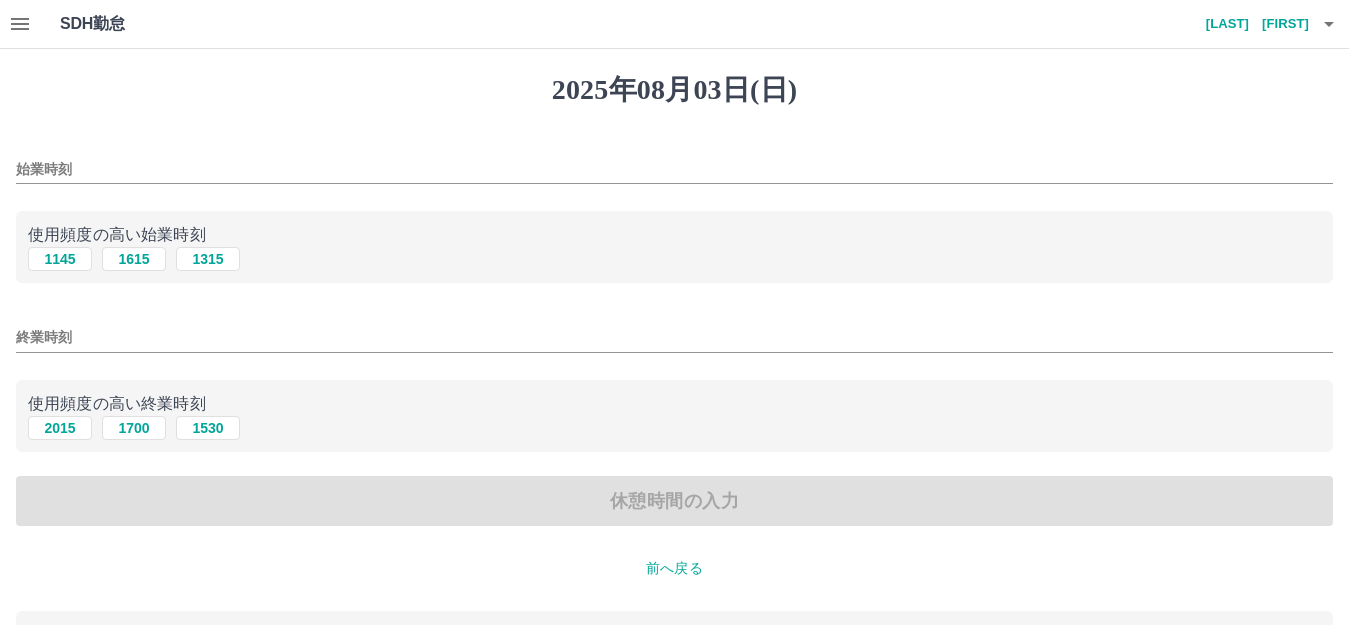 click on "始業時刻" at bounding box center [674, 169] 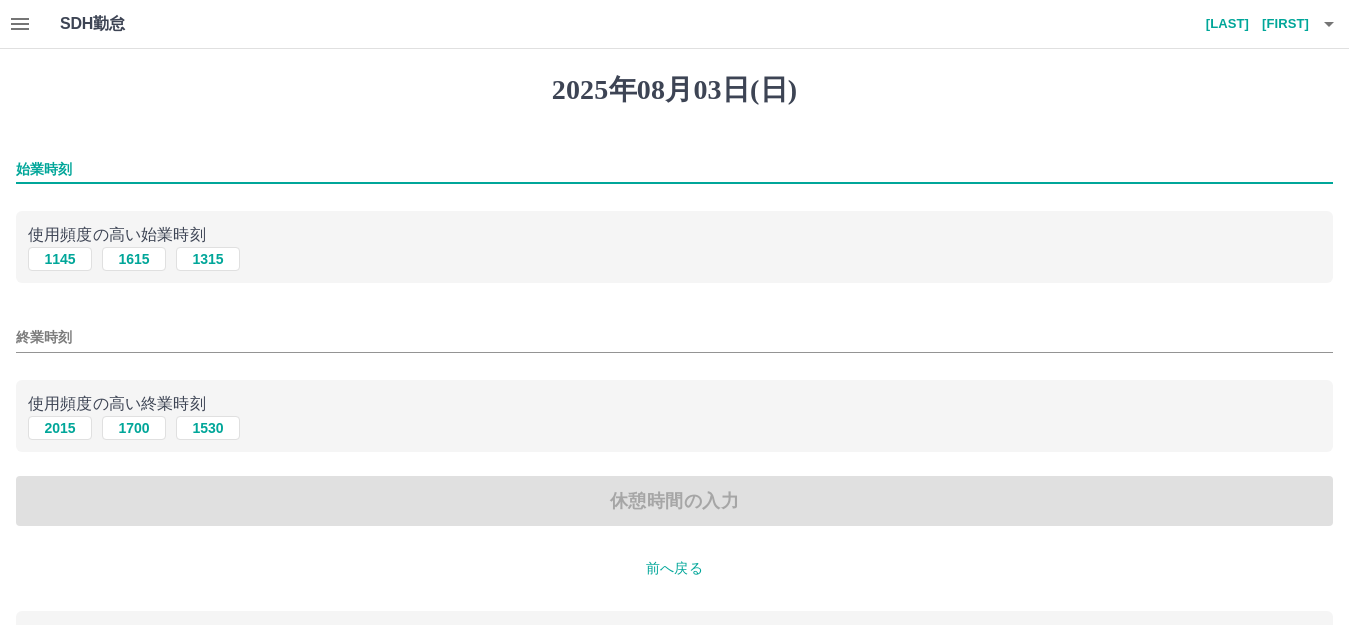 type on "****" 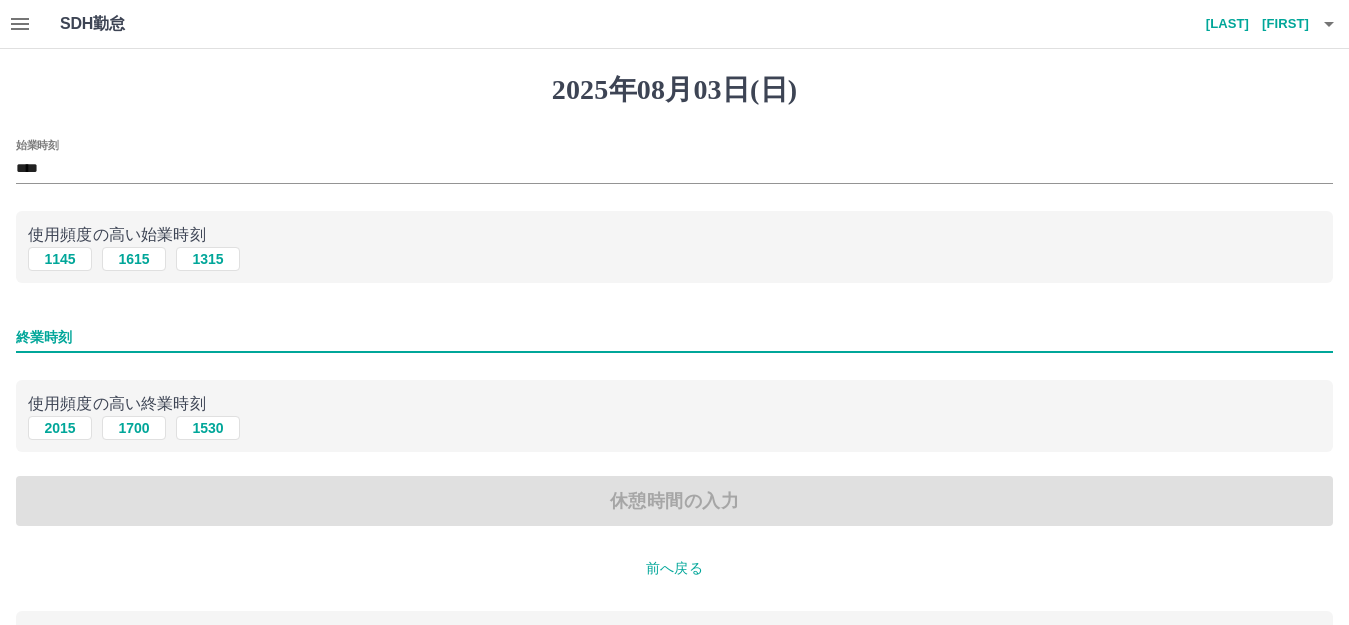 click on "終業時刻" at bounding box center (674, 337) 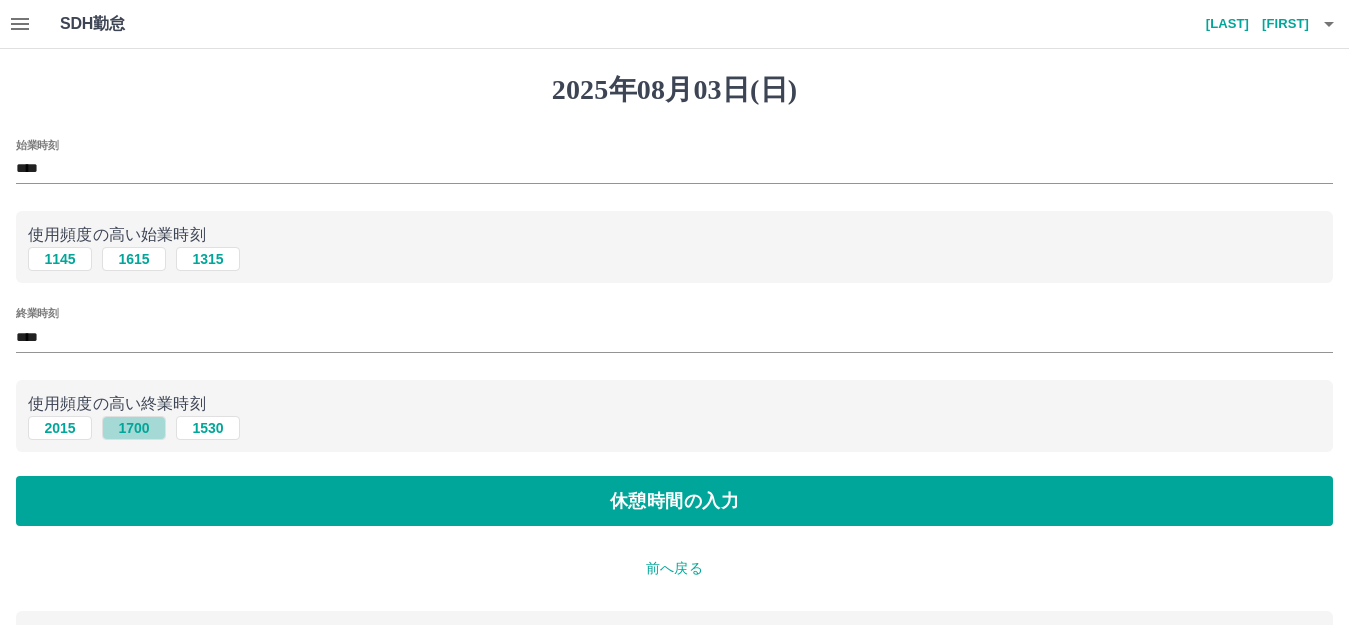 click on "1700" at bounding box center [134, 428] 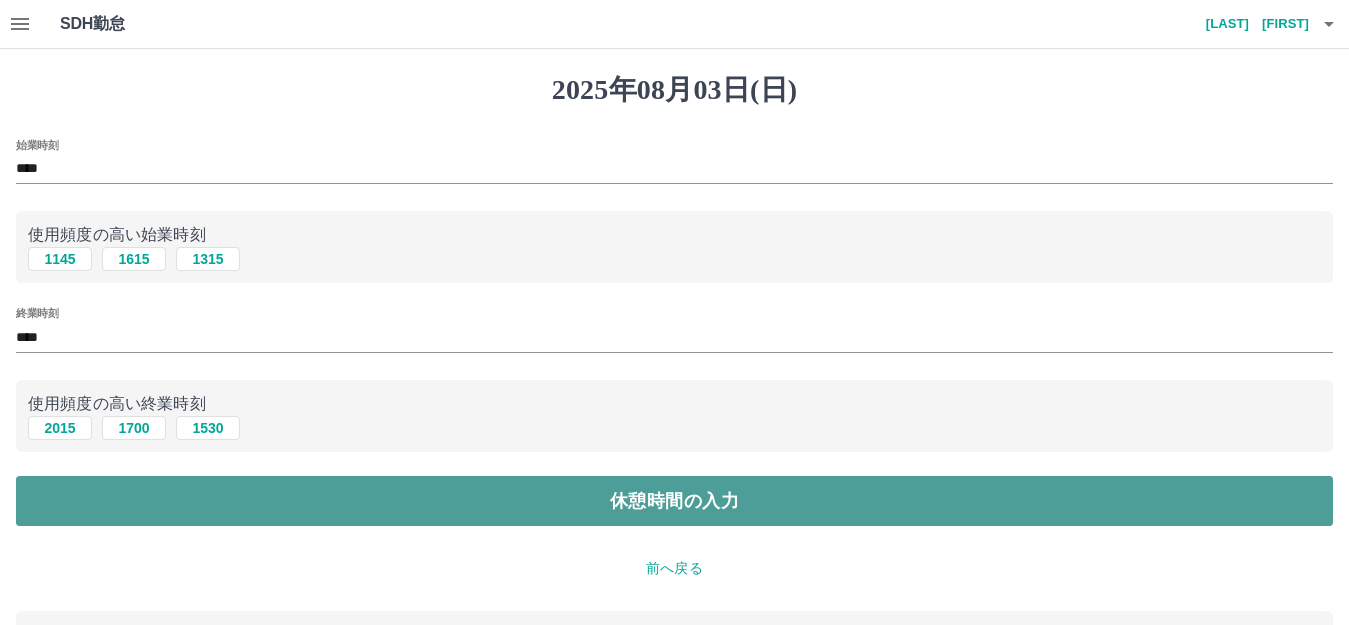 click on "休憩時間の入力" at bounding box center [674, 501] 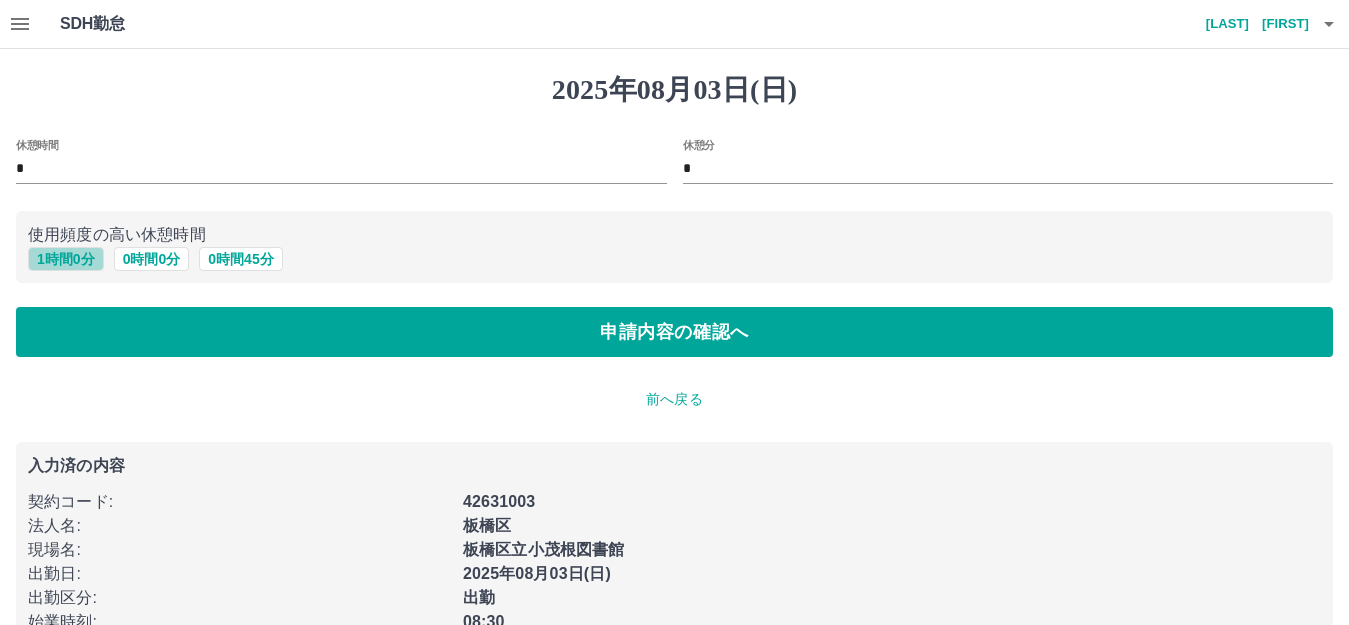 click on "1 時間 0 分" at bounding box center [66, 259] 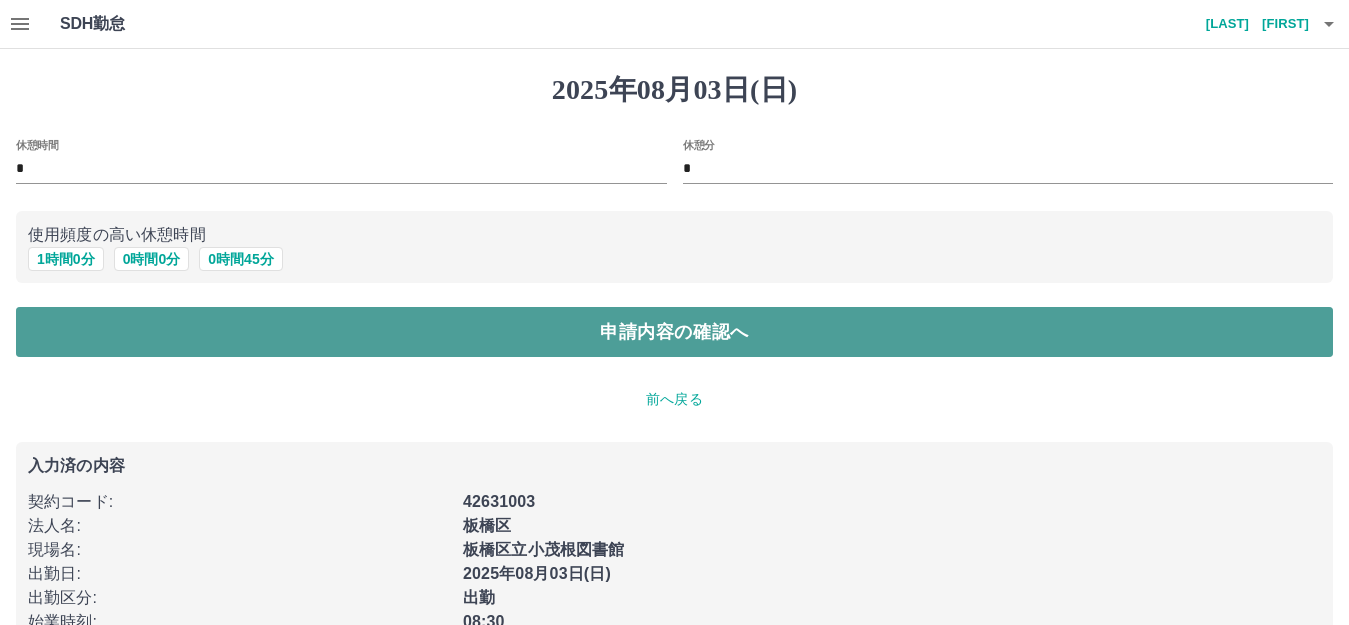 click on "申請内容の確認へ" at bounding box center (674, 332) 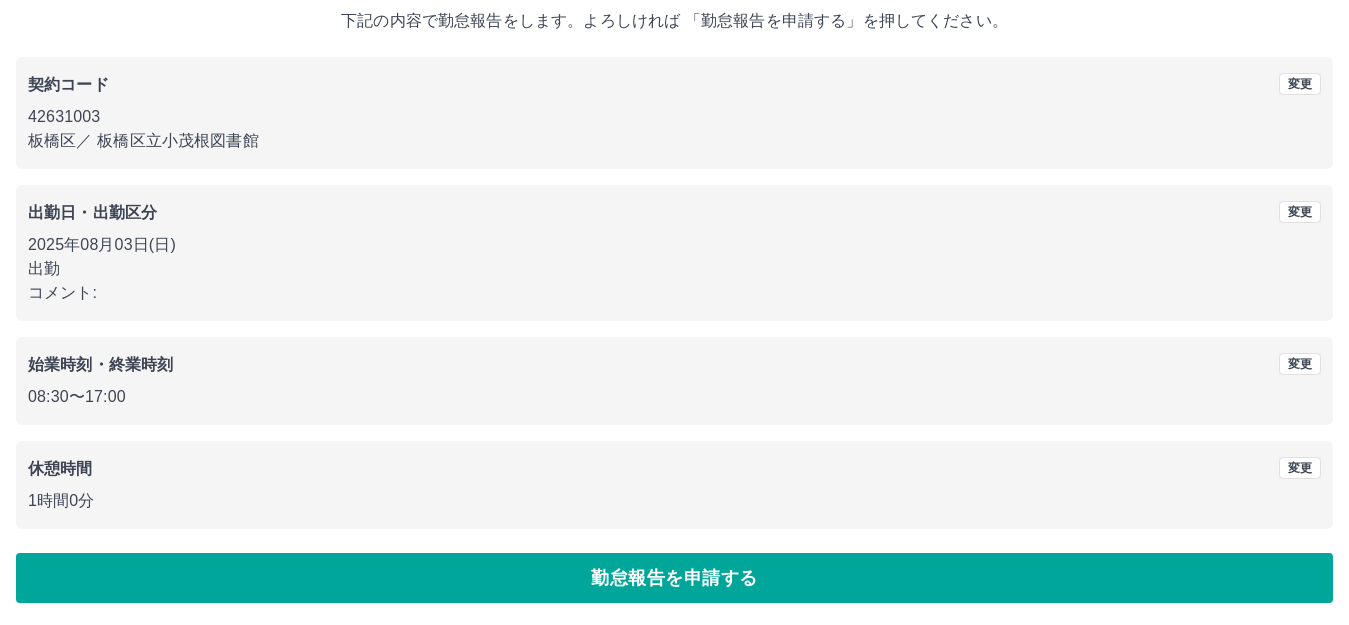 scroll, scrollTop: 124, scrollLeft: 0, axis: vertical 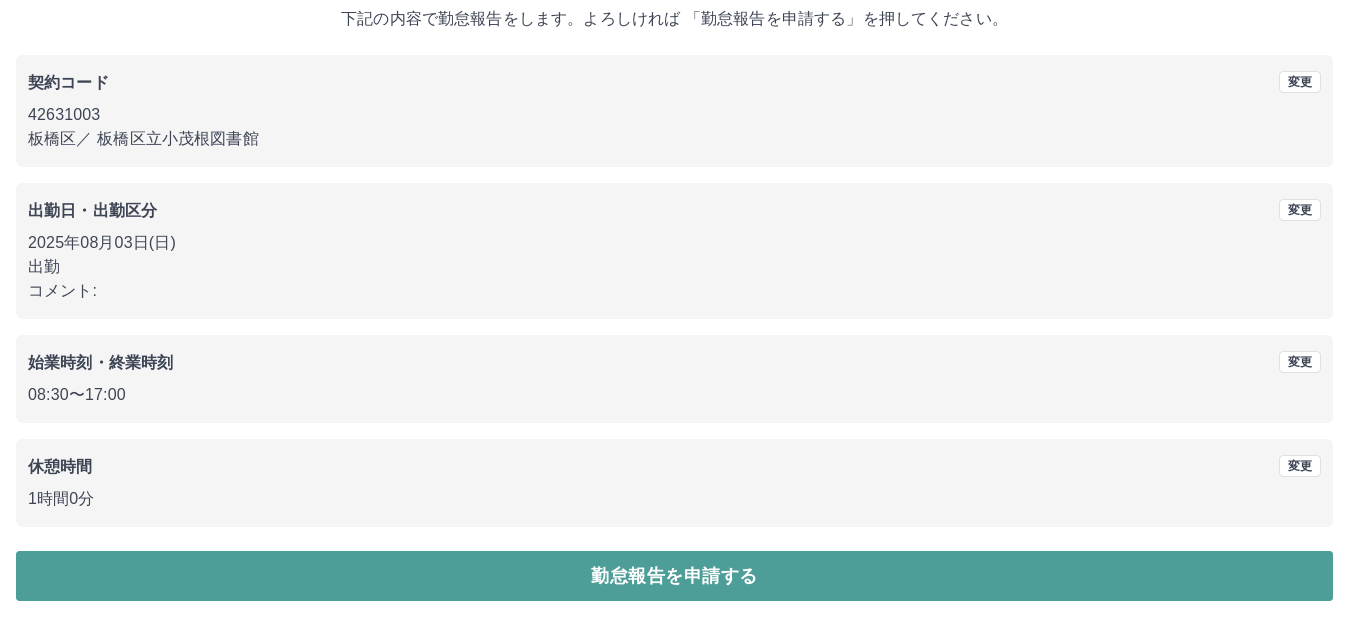 click on "勤怠報告を申請する" at bounding box center (674, 576) 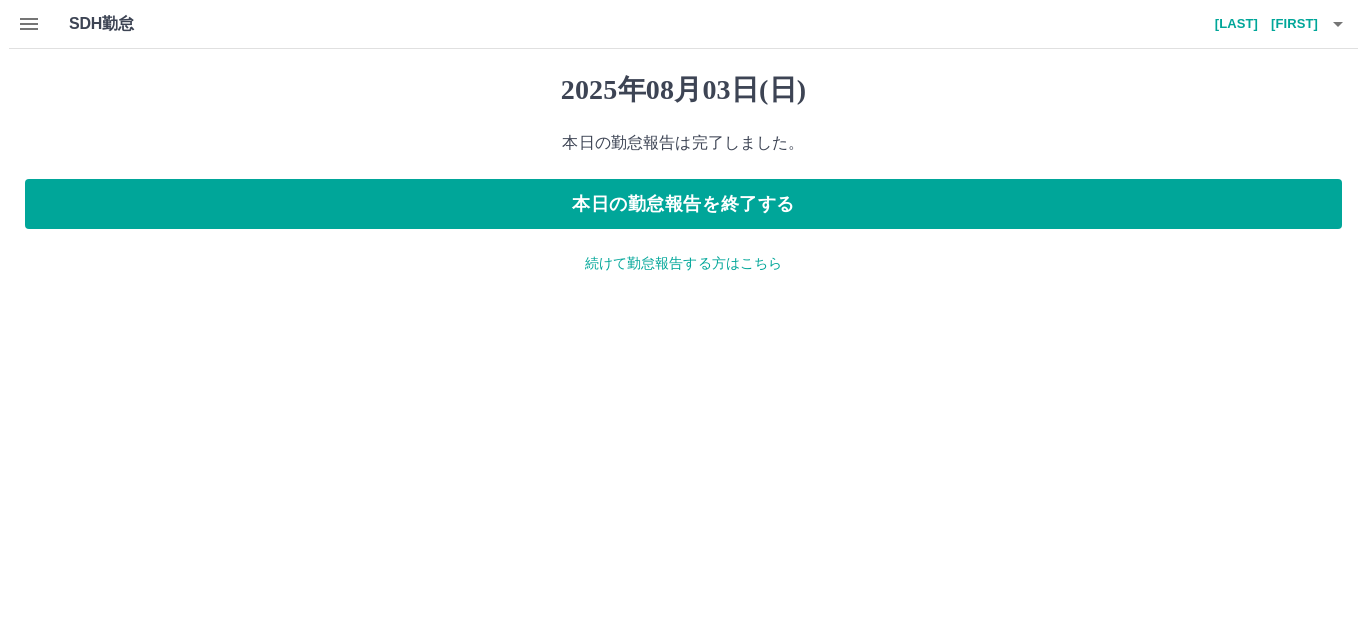 scroll, scrollTop: 0, scrollLeft: 0, axis: both 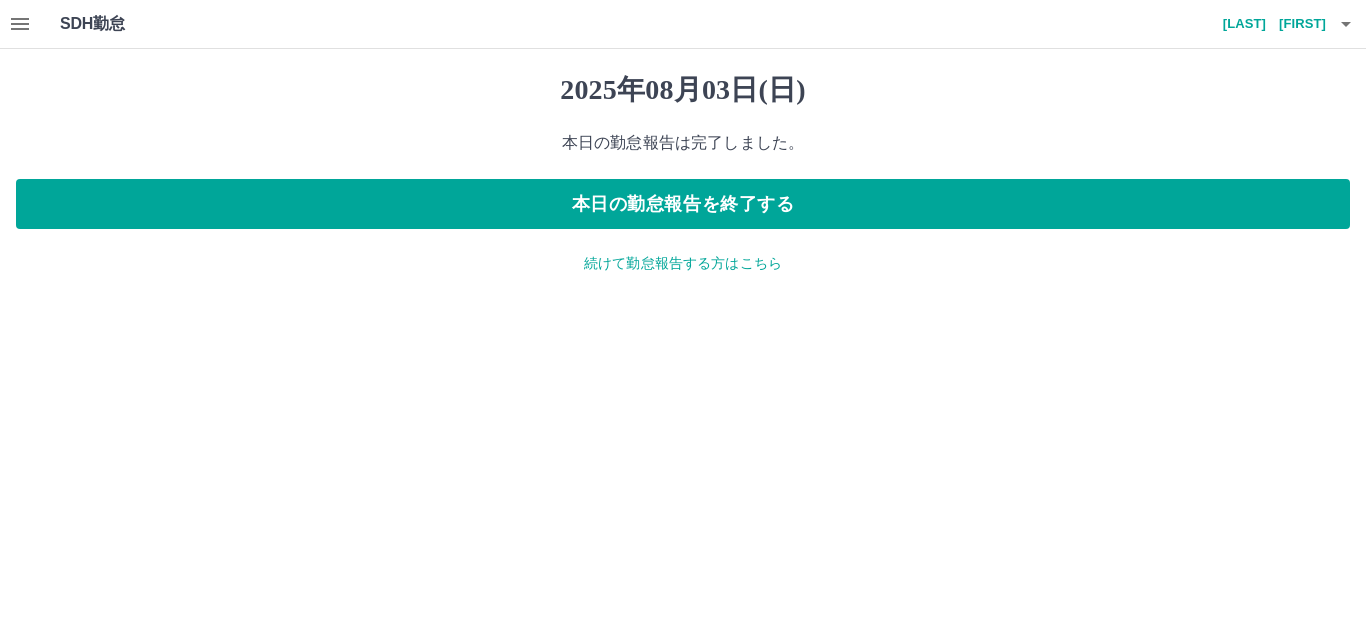 click on "続けて勤怠報告する方はこちら" at bounding box center [683, 263] 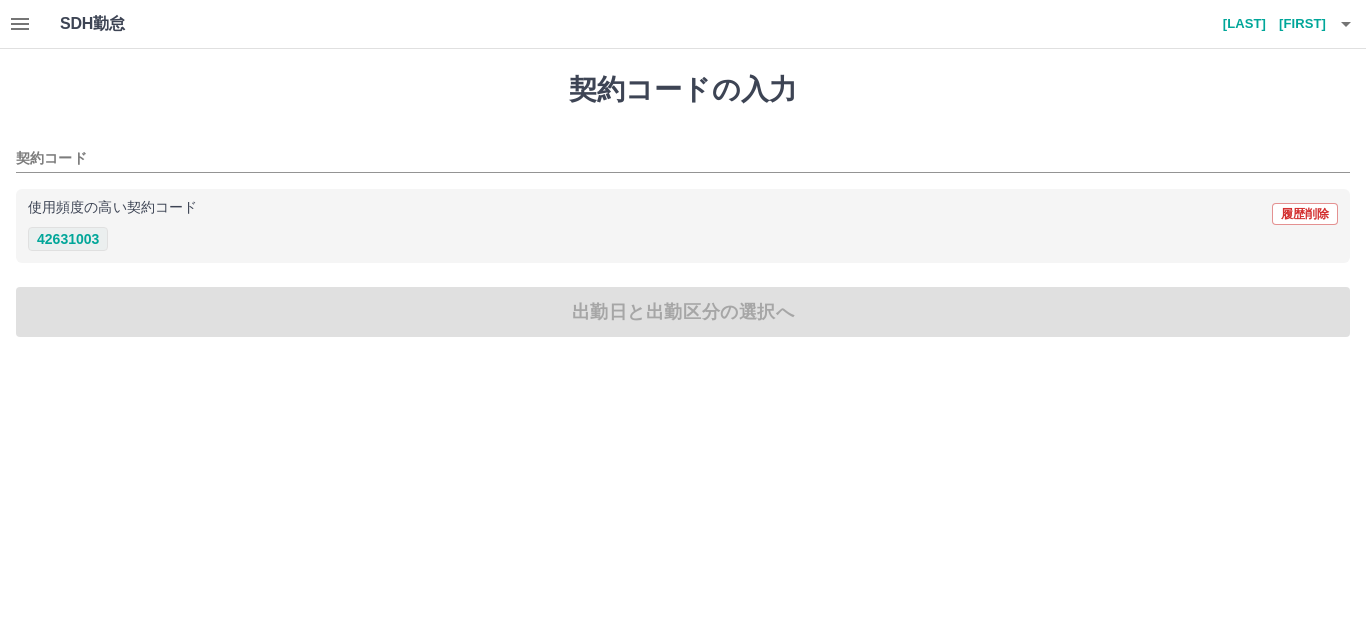 click on "使用頻度の高い契約コード 履歴削除 42631003" at bounding box center (683, 226) 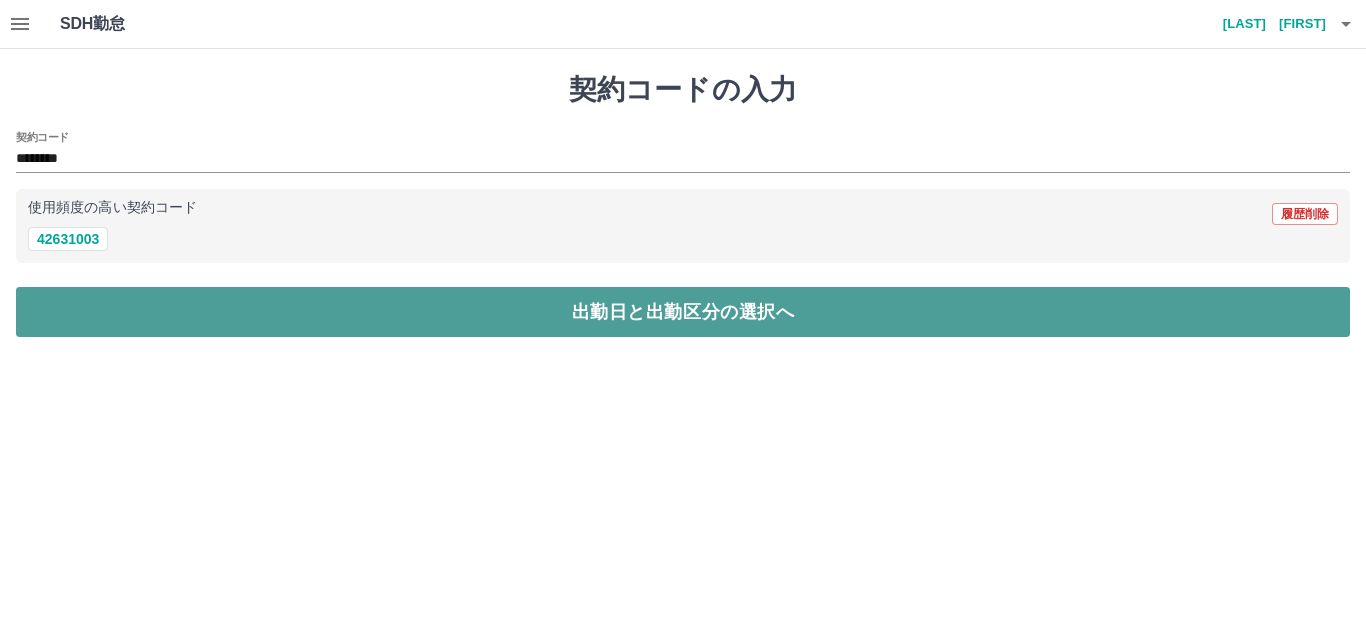 click on "出勤日と出勤区分の選択へ" at bounding box center [683, 312] 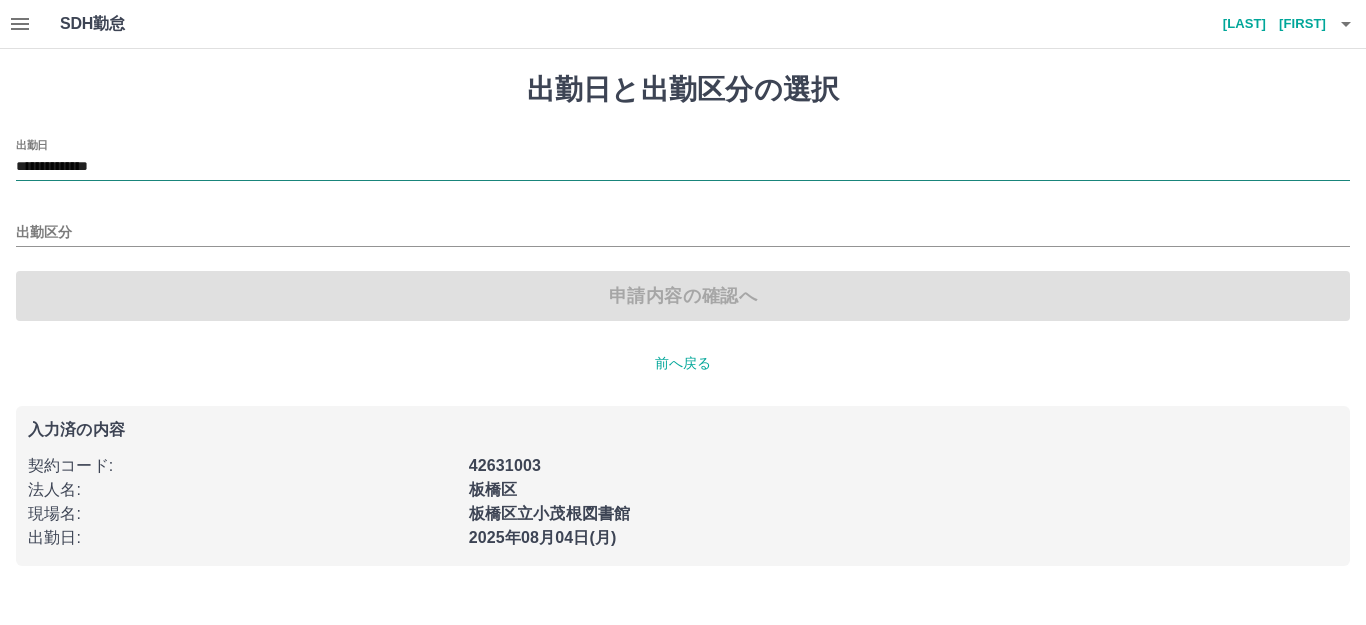 click on "**********" at bounding box center (683, 167) 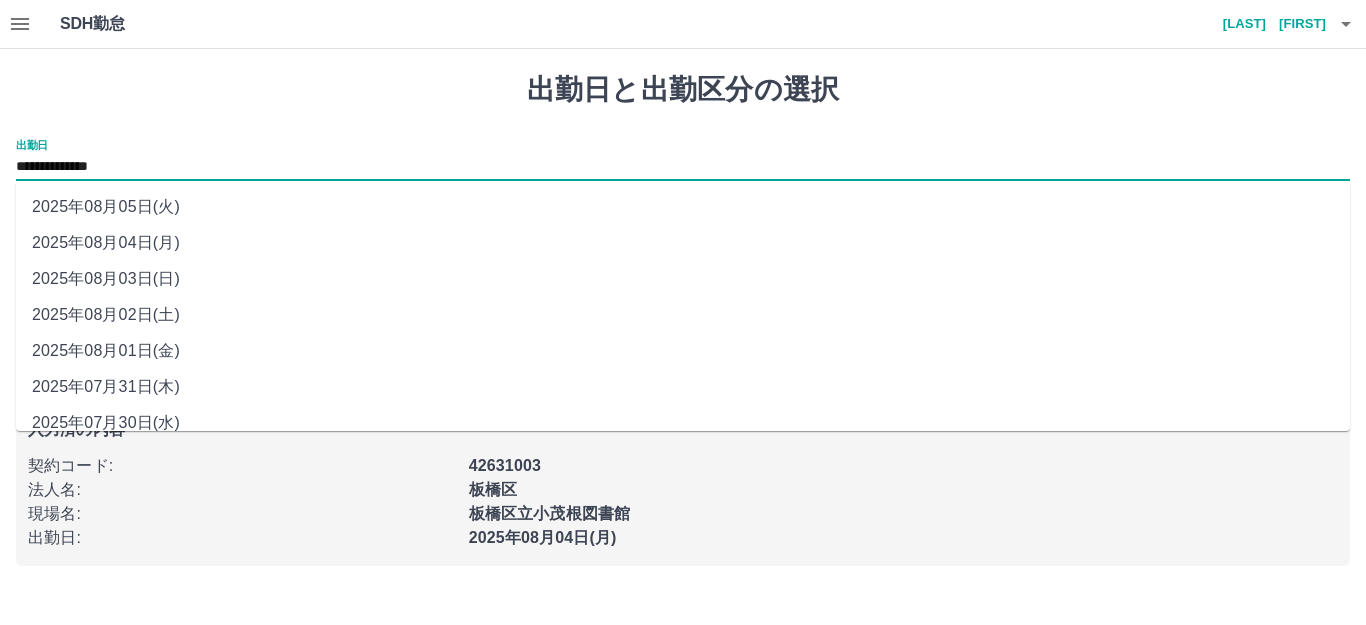 click on "2025年08月02日(土)" at bounding box center (683, 315) 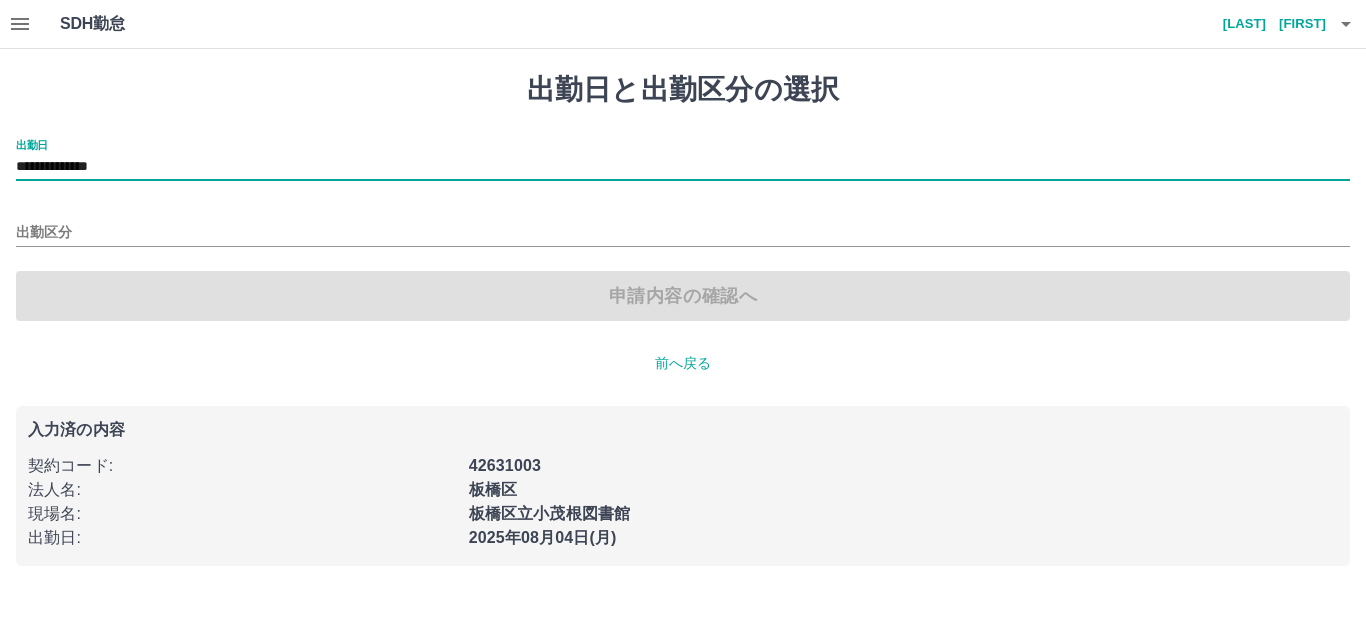click on "出勤区分" at bounding box center (683, 226) 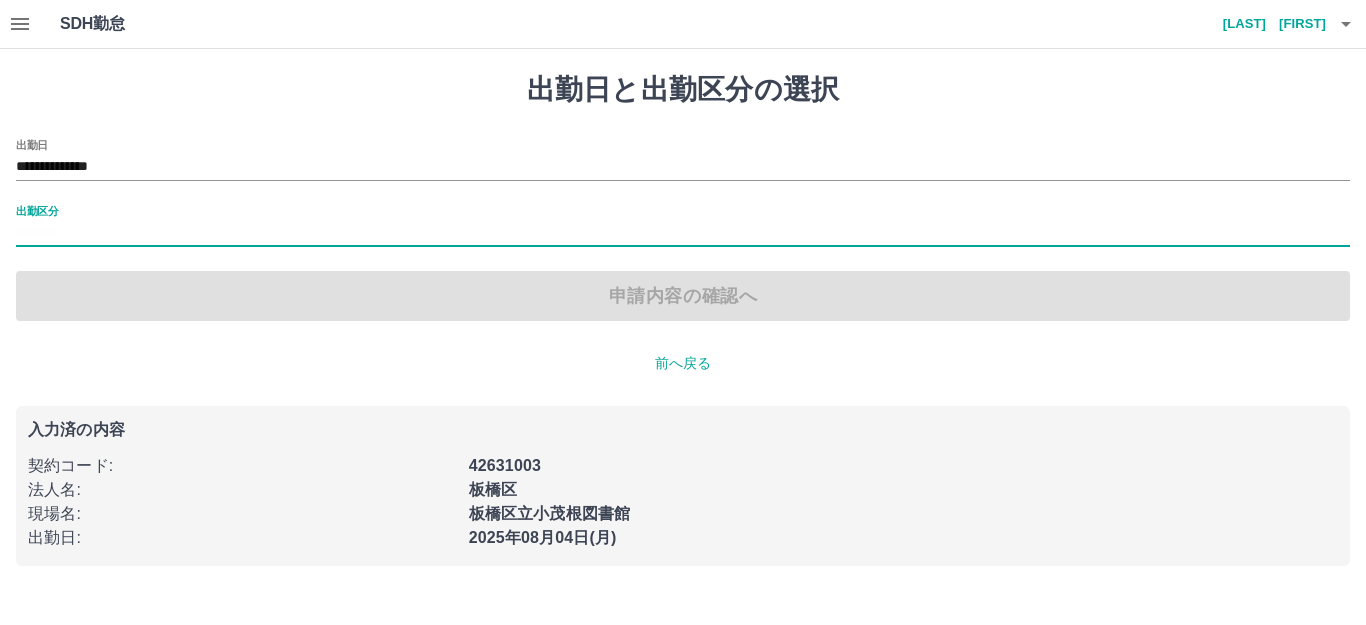 click on "出勤区分" at bounding box center (683, 233) 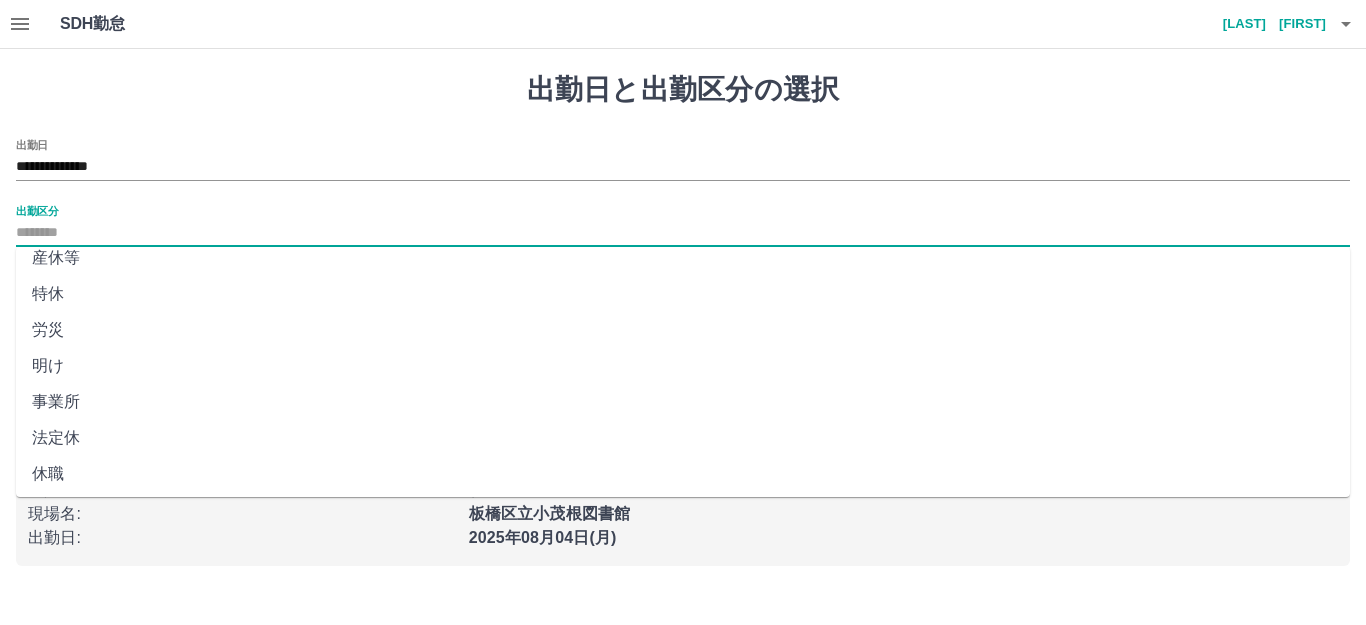 scroll, scrollTop: 414, scrollLeft: 0, axis: vertical 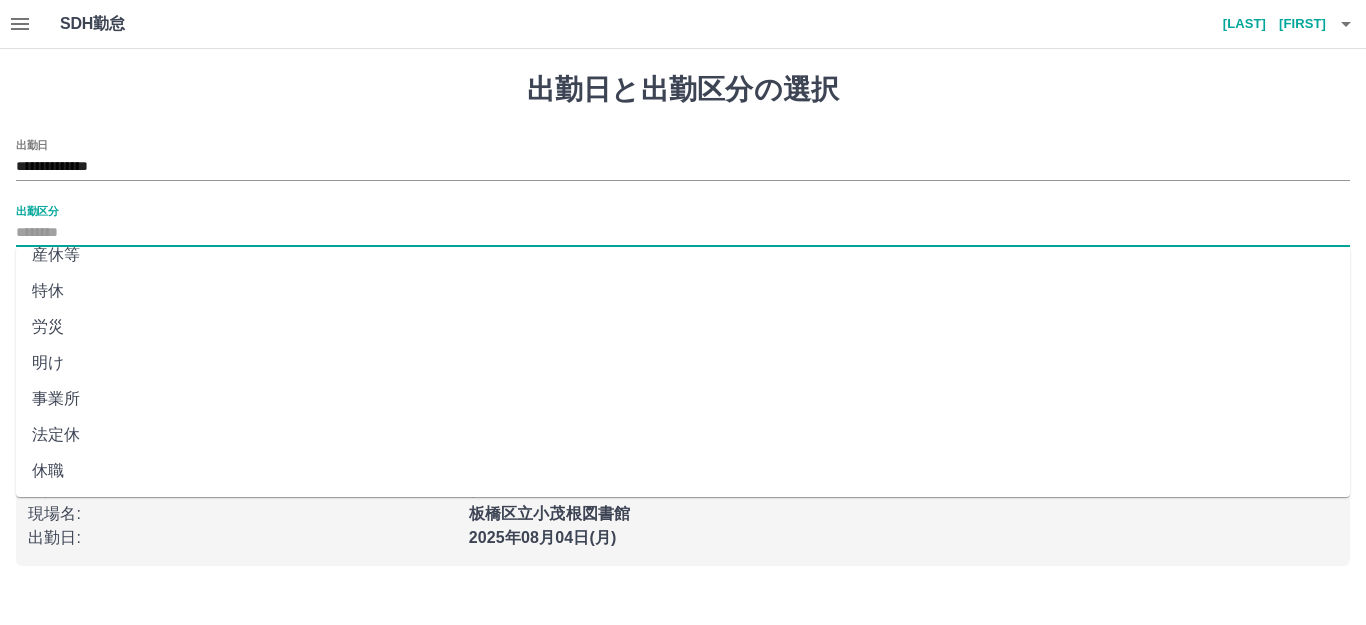 click on "法定休" at bounding box center (683, 435) 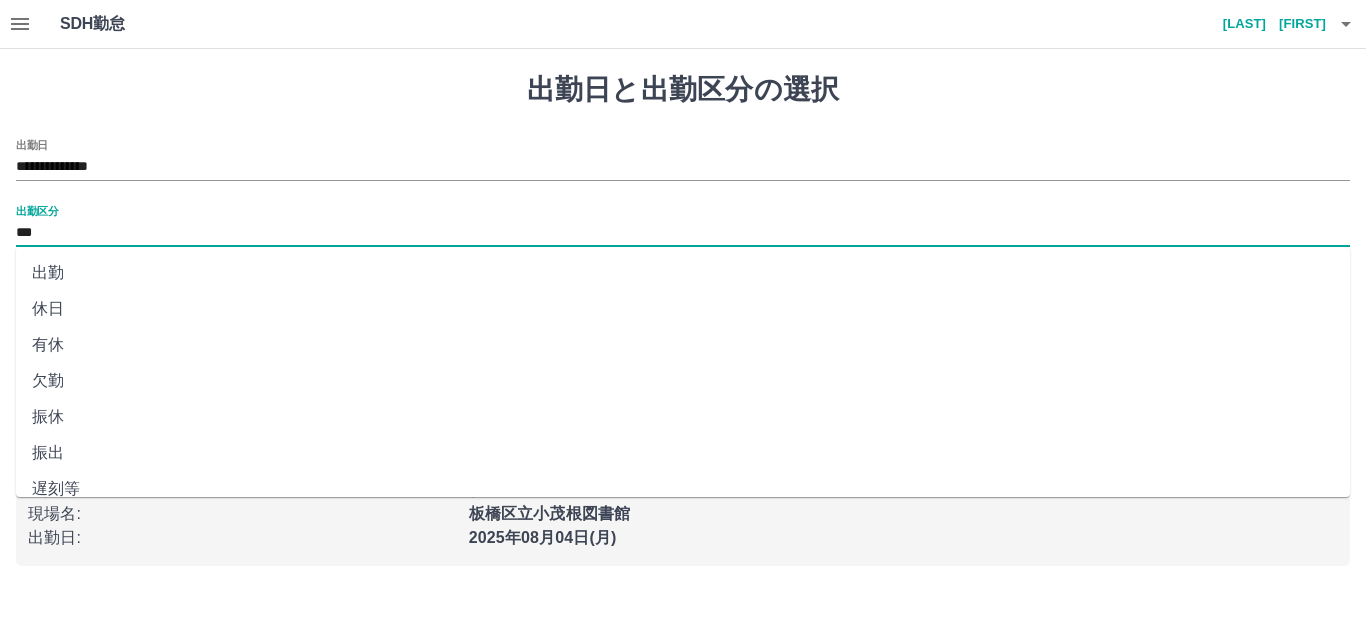 click on "***" at bounding box center (683, 233) 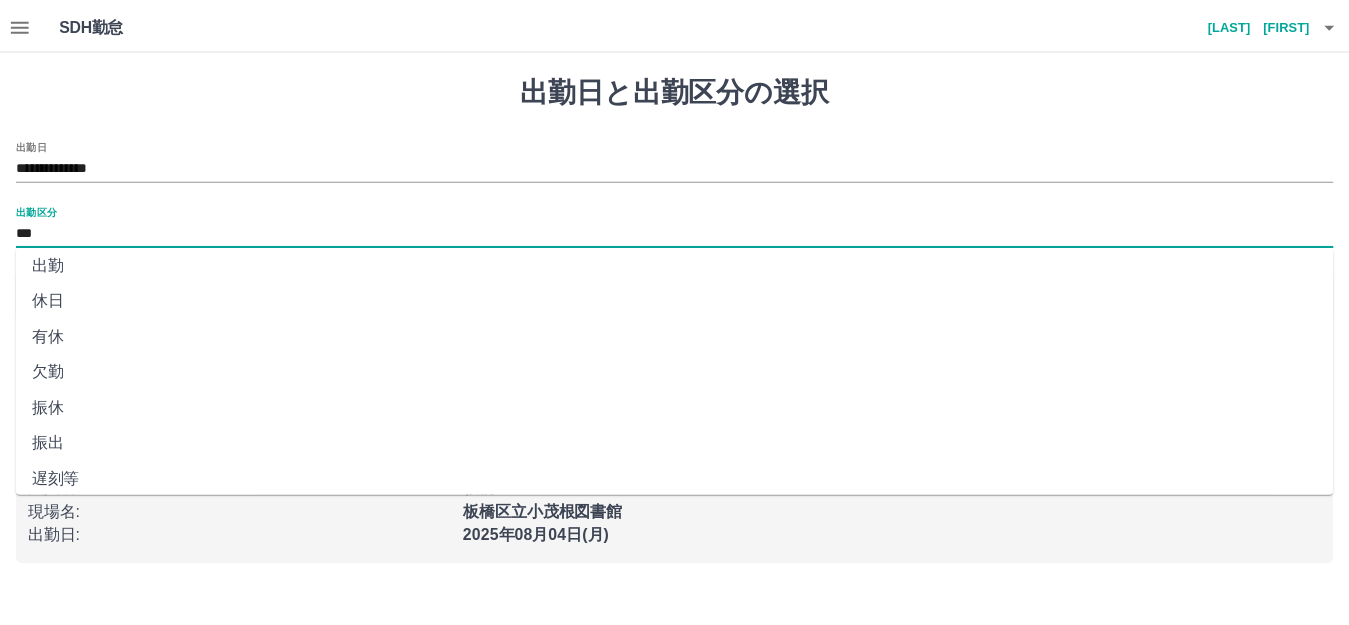 scroll, scrollTop: 0, scrollLeft: 0, axis: both 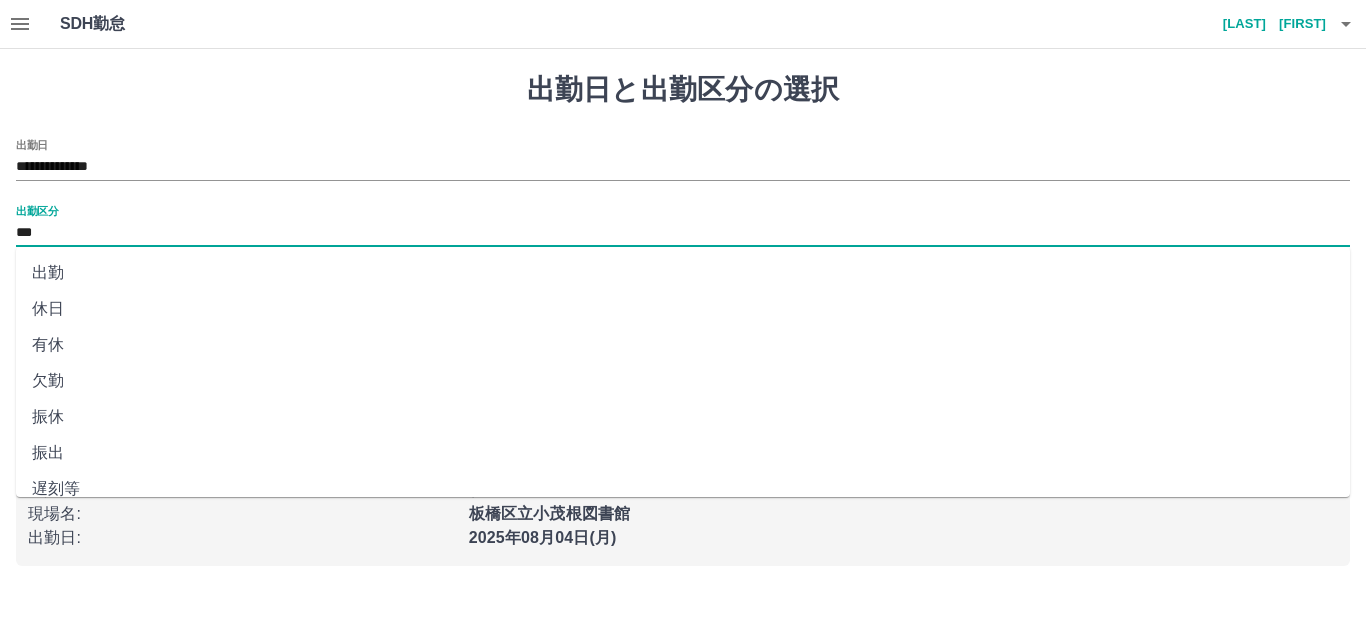 click on "休日" at bounding box center [683, 309] 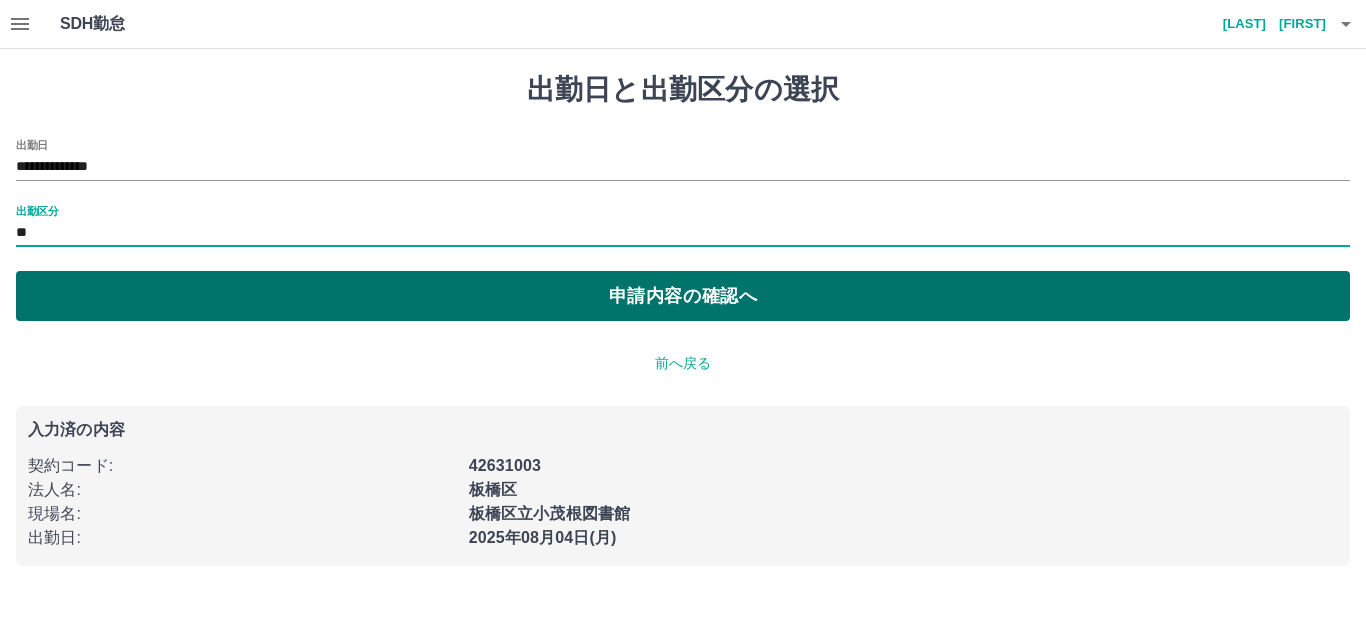 click on "申請内容の確認へ" at bounding box center (683, 296) 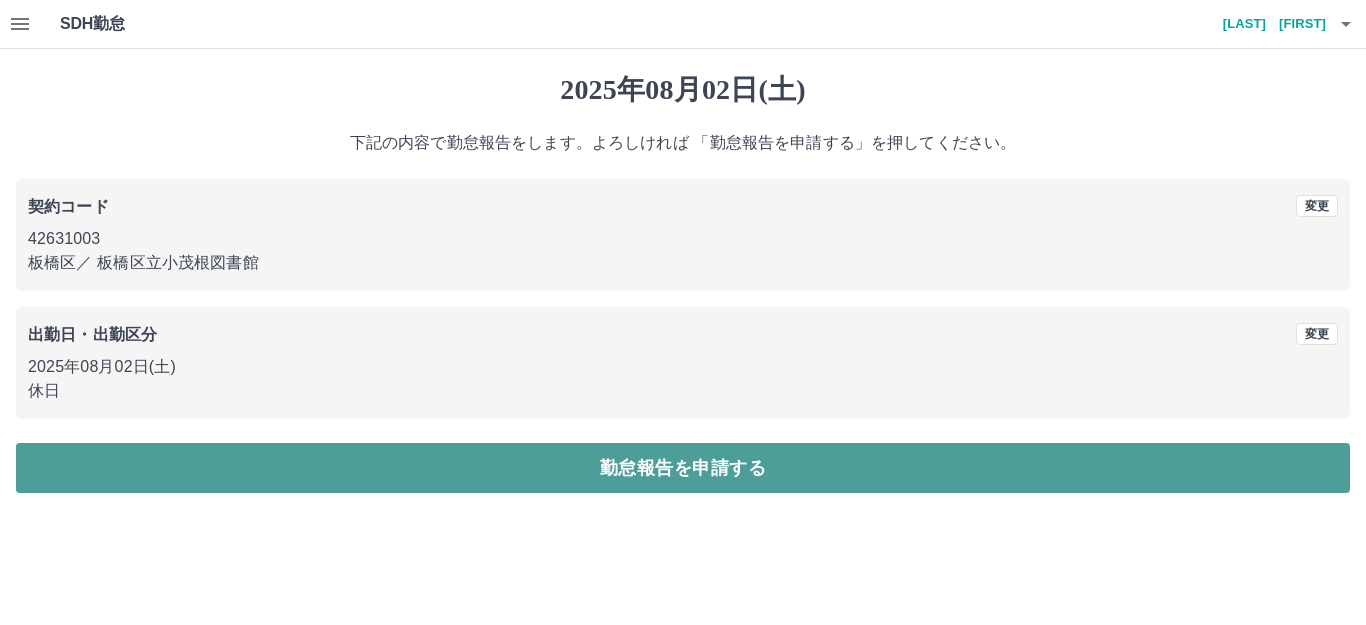 click on "勤怠報告を申請する" at bounding box center (683, 468) 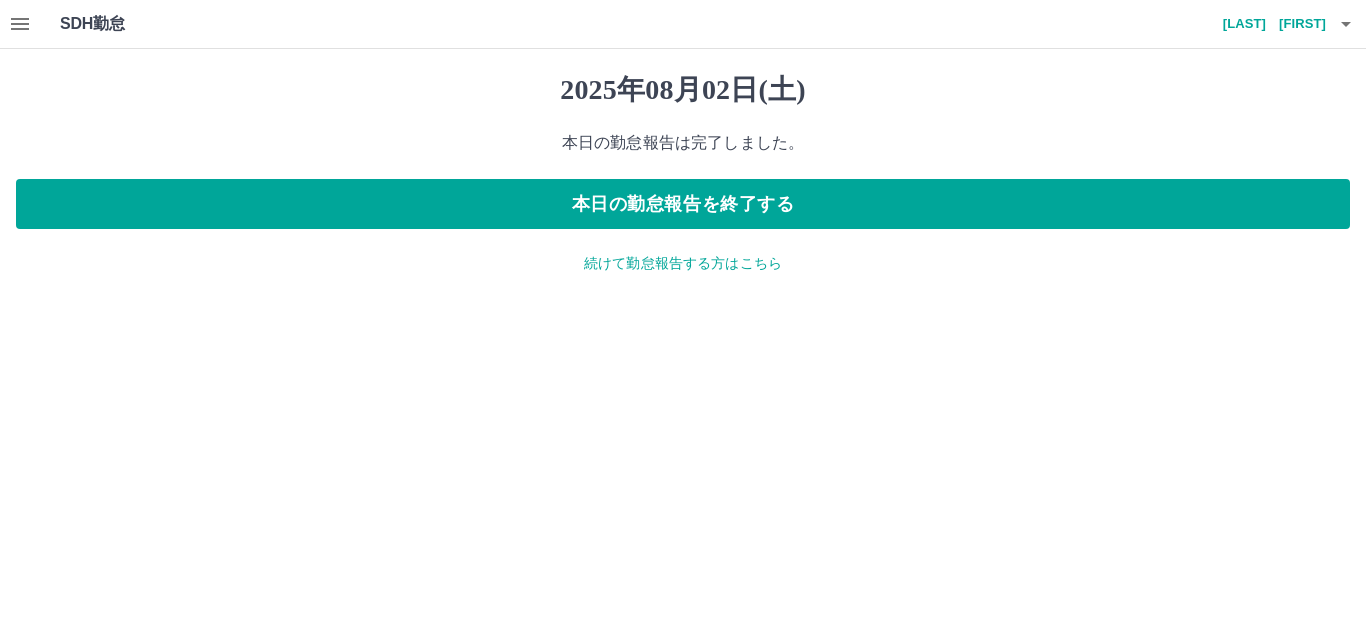 click on "続けて勤怠報告する方はこちら" at bounding box center (683, 263) 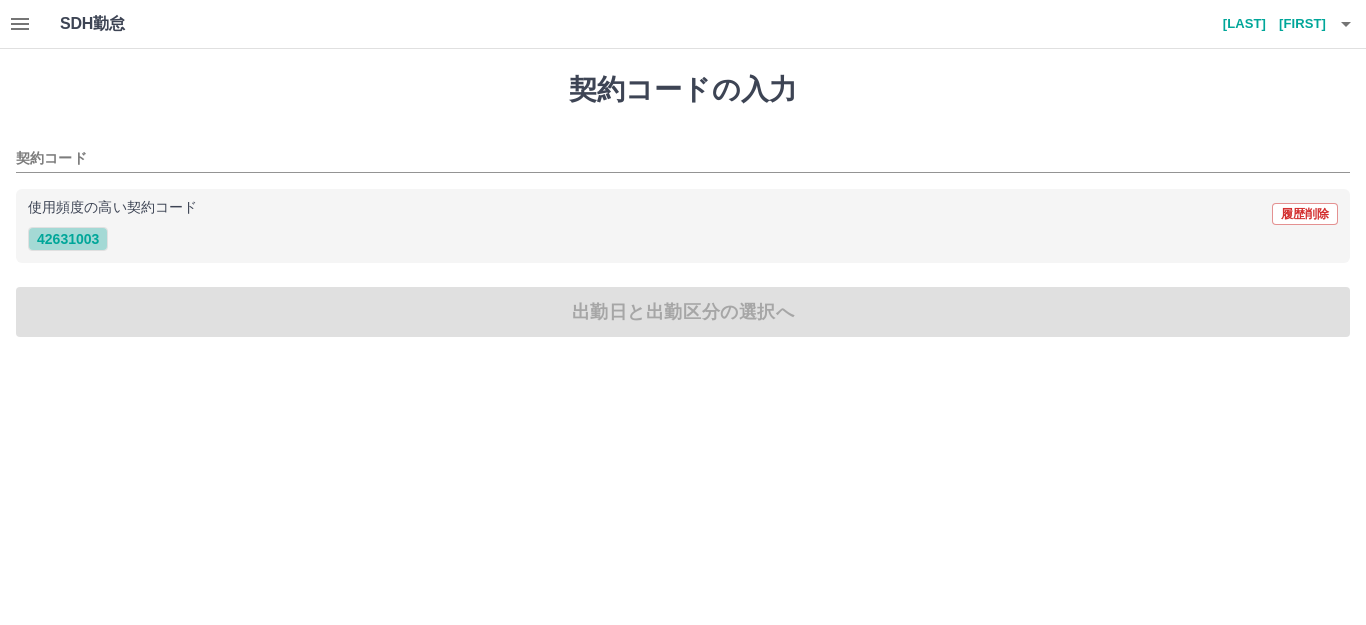 click on "42631003" at bounding box center (68, 239) 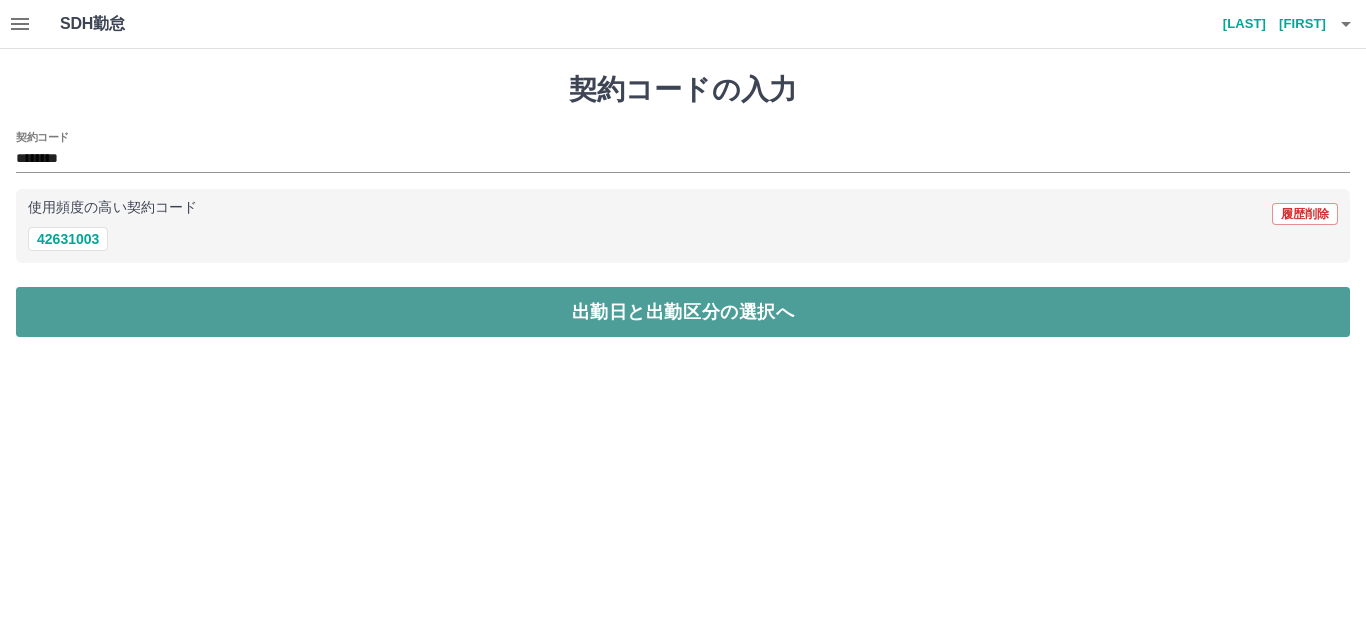 click on "出勤日と出勤区分の選択へ" at bounding box center [683, 312] 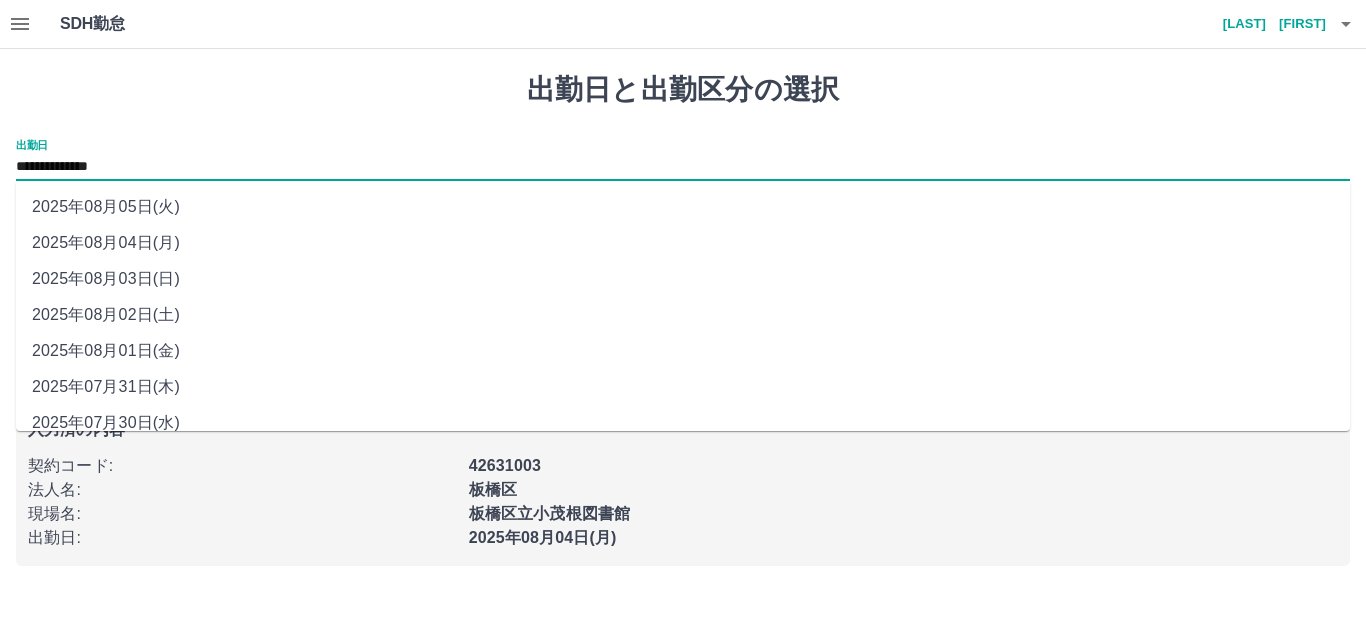 click on "**********" at bounding box center [683, 167] 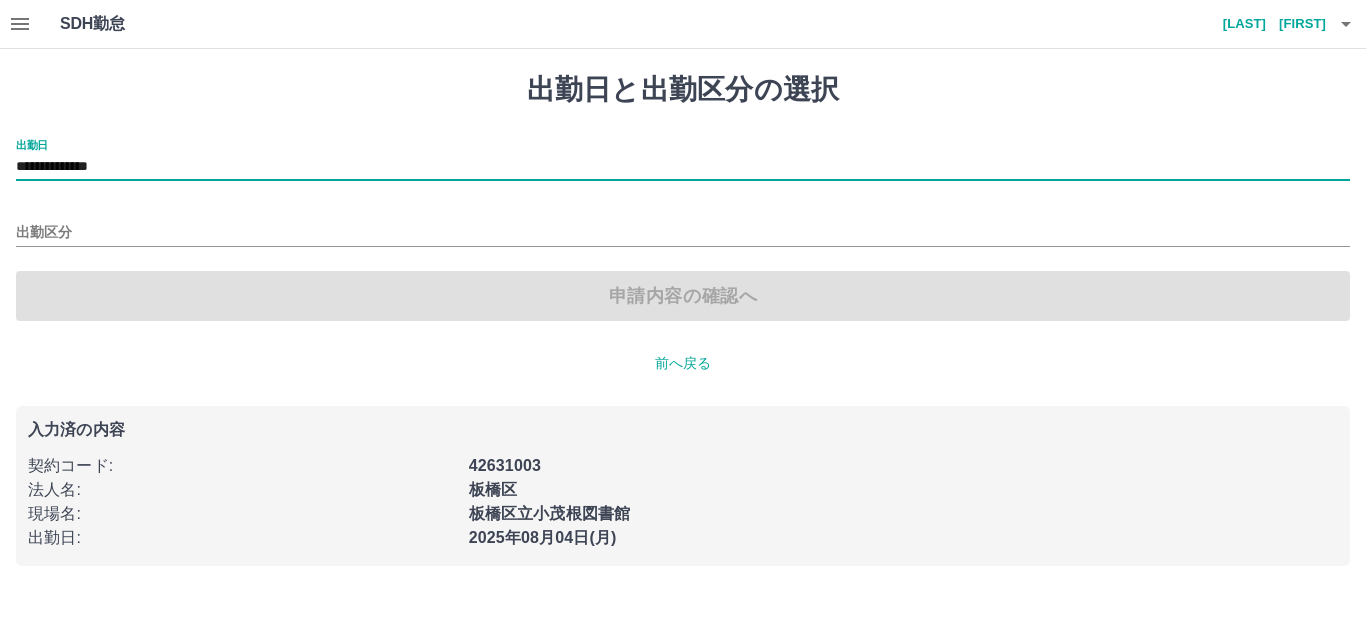 click on "出勤区分" at bounding box center [683, 226] 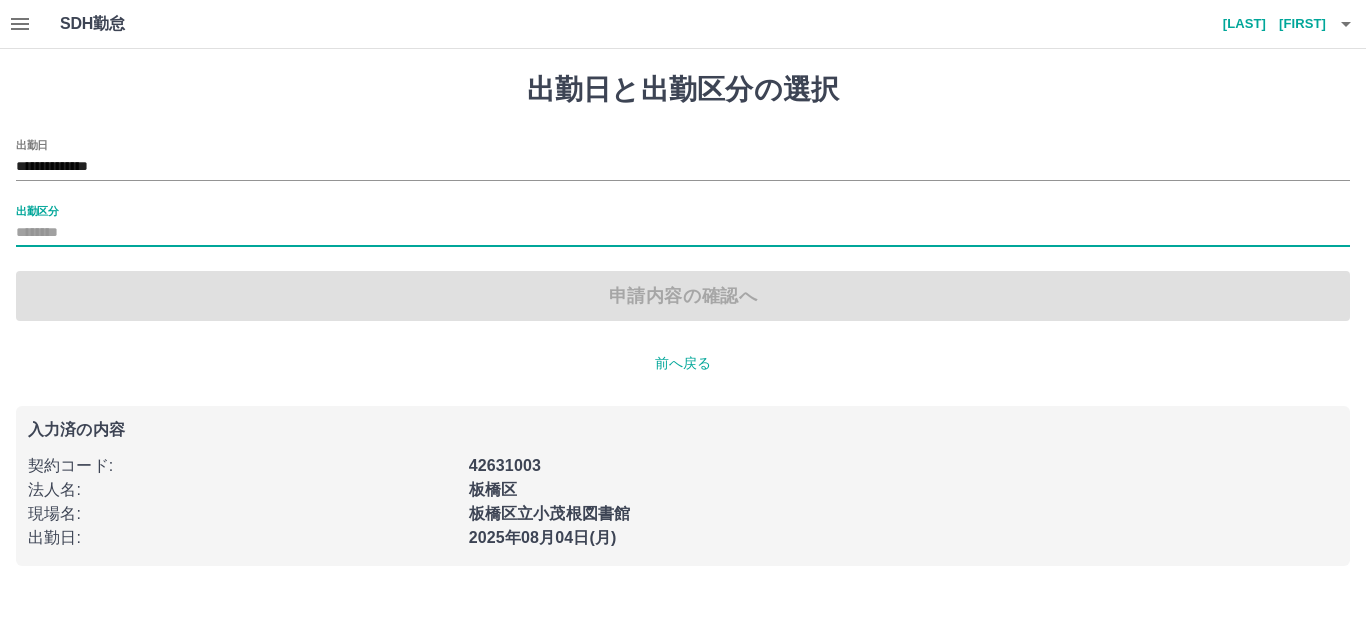 click on "出勤区分" at bounding box center (683, 226) 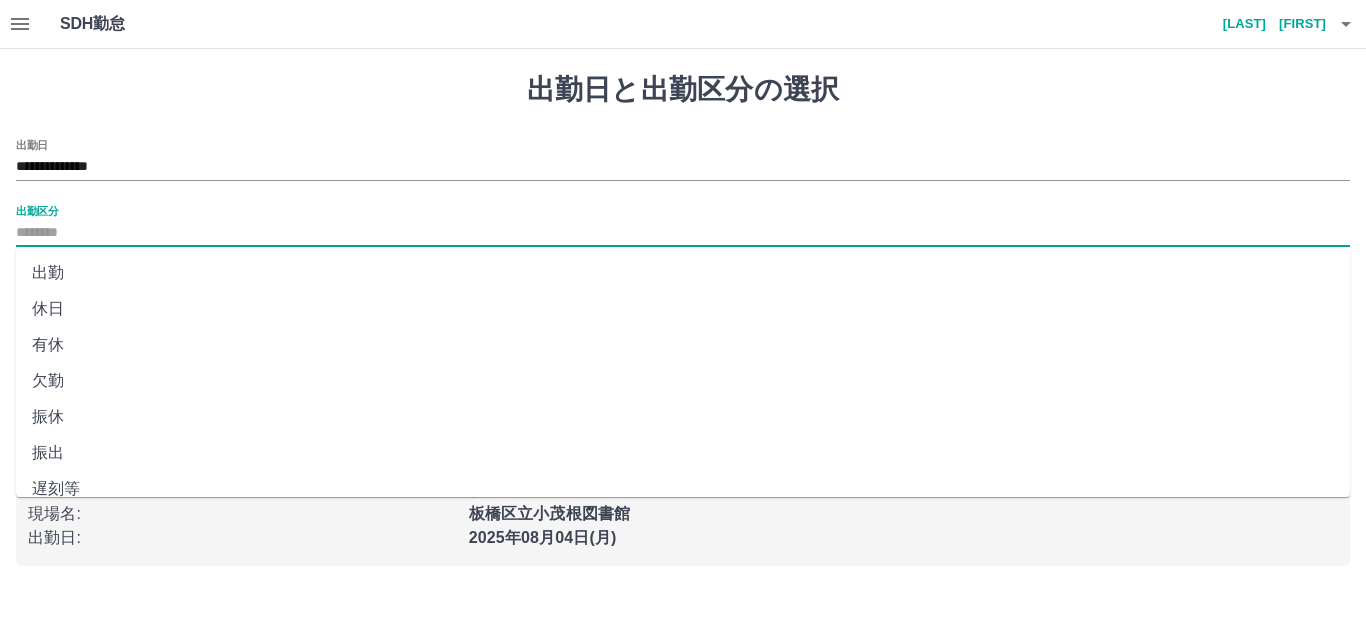 click on "出勤" at bounding box center [683, 273] 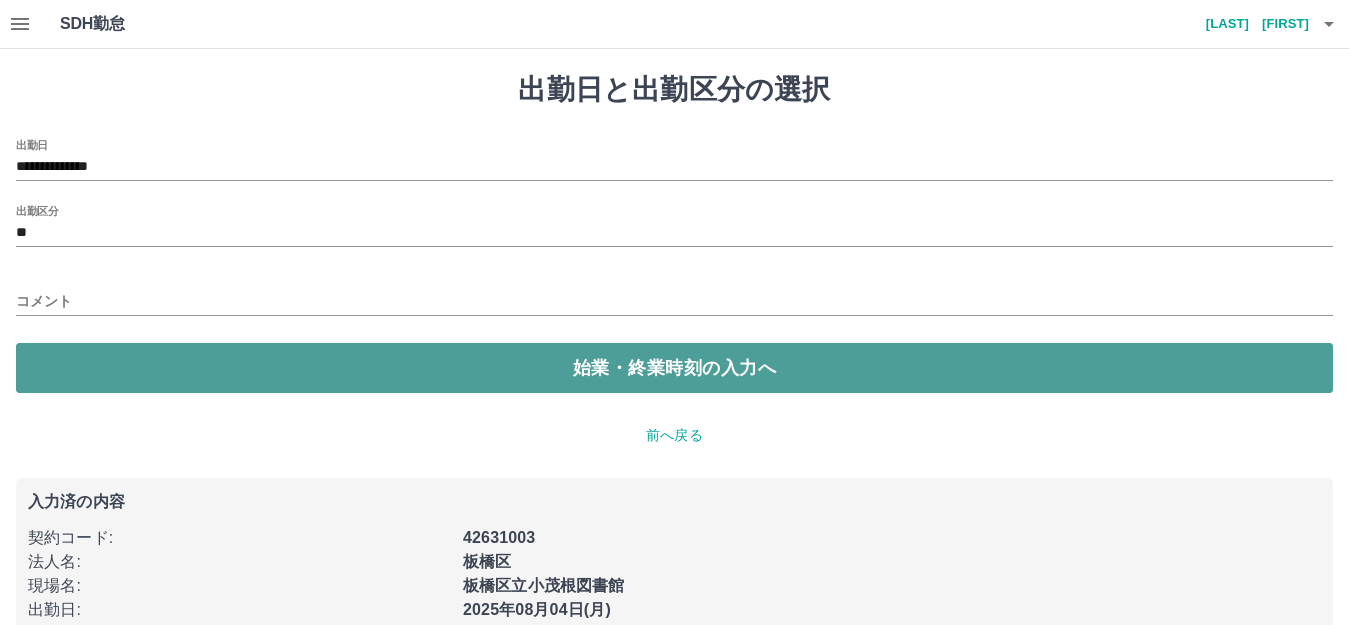 click on "始業・終業時刻の入力へ" at bounding box center (674, 368) 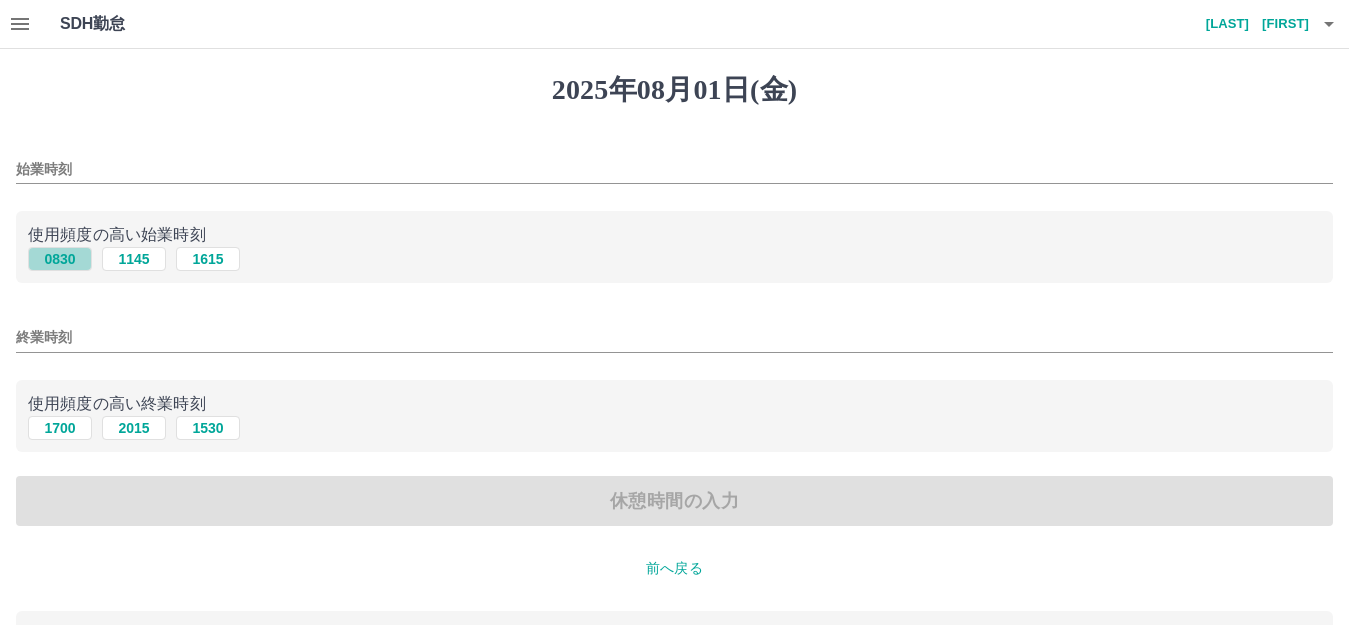 click on "0830" at bounding box center (60, 259) 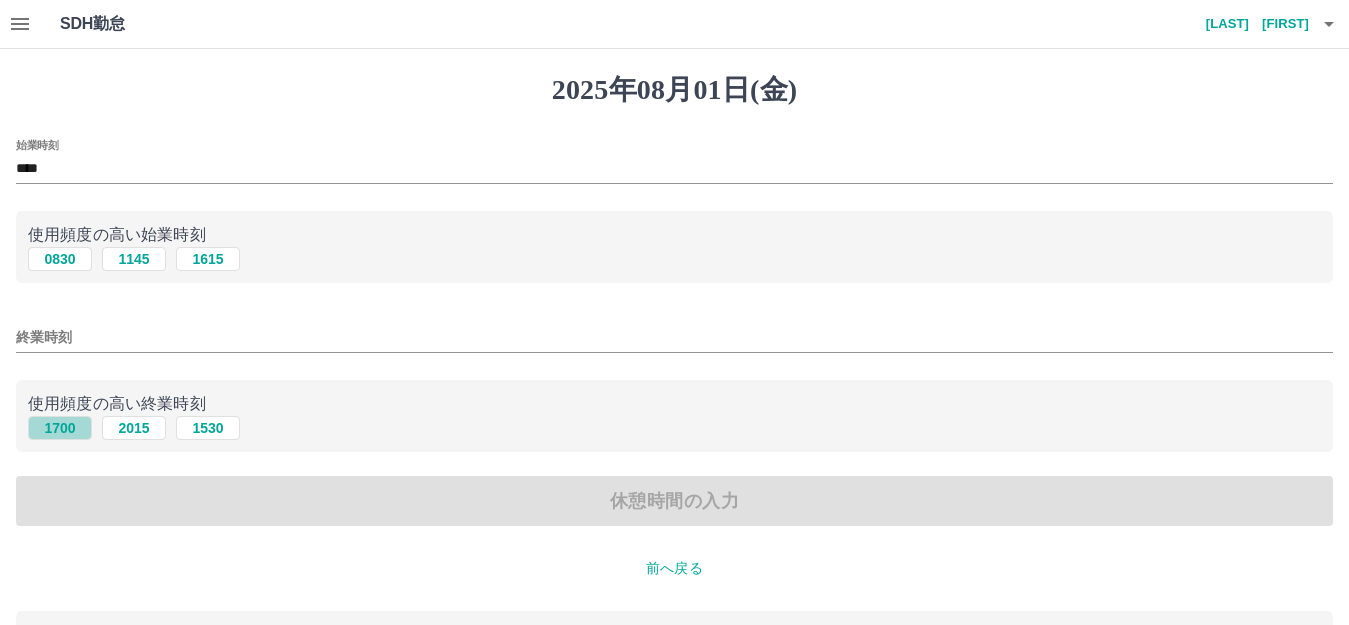 click on "1700" at bounding box center (60, 428) 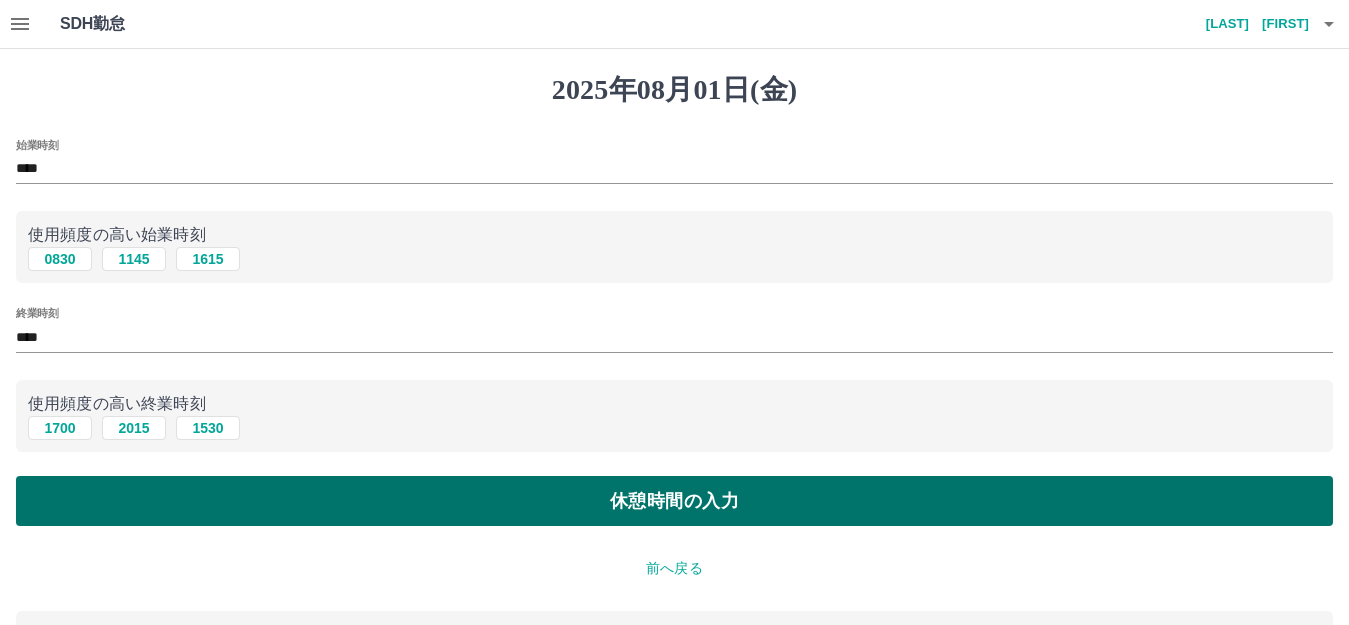 click on "休憩時間の入力" at bounding box center [674, 501] 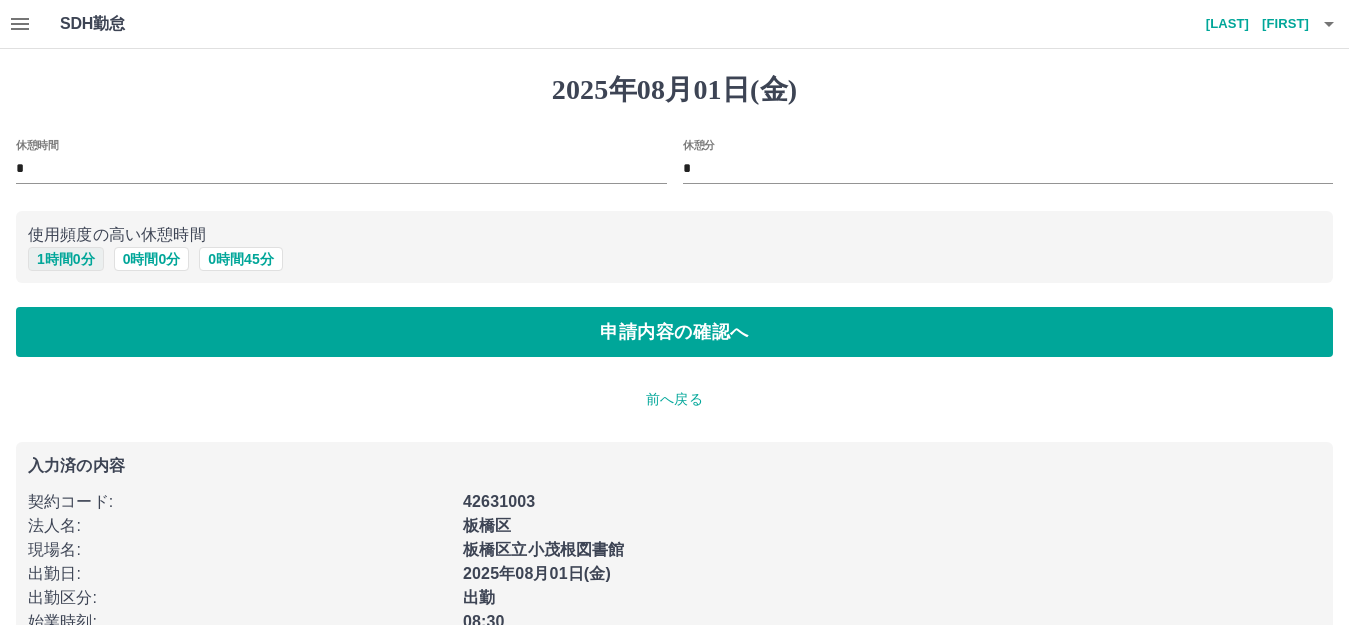 click on "1 時間 0 分" at bounding box center (66, 259) 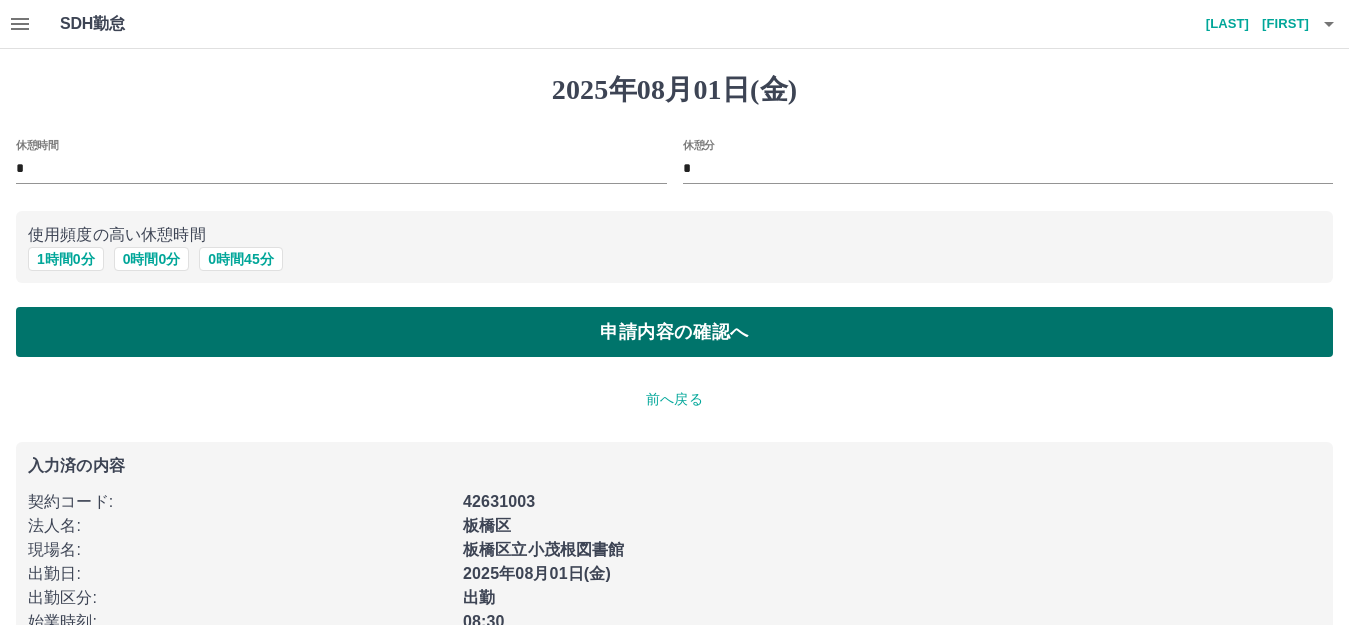 click on "申請内容の確認へ" at bounding box center [674, 332] 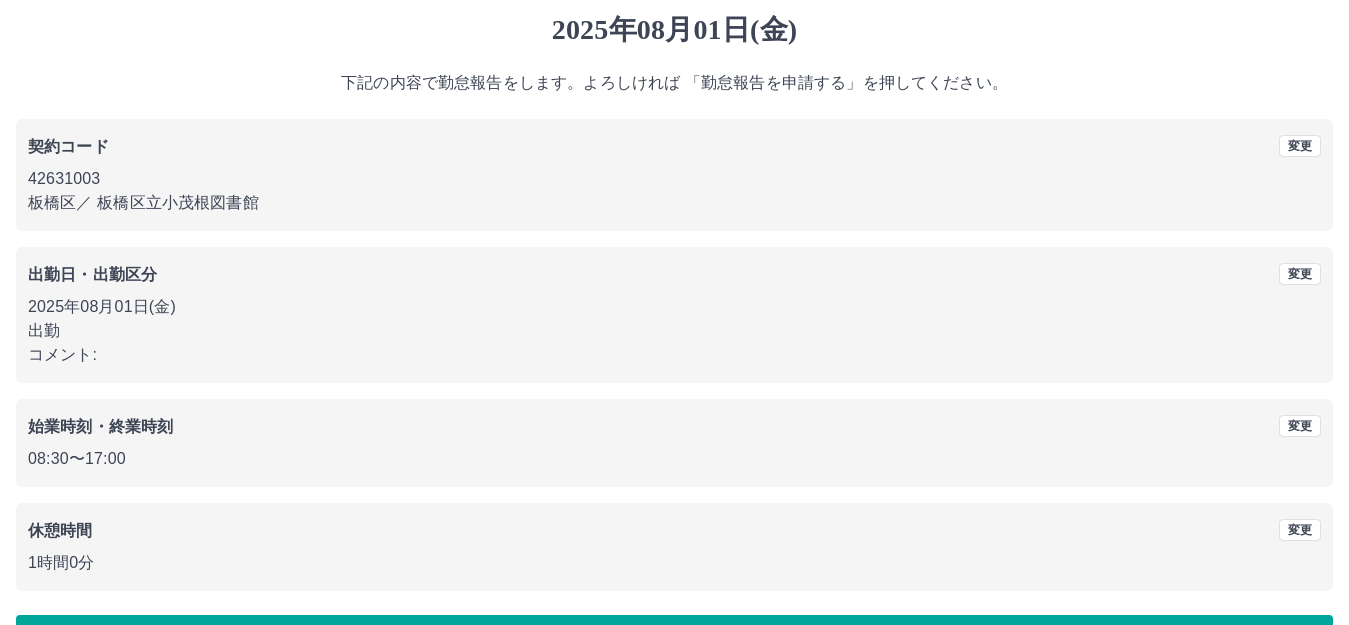 scroll, scrollTop: 124, scrollLeft: 0, axis: vertical 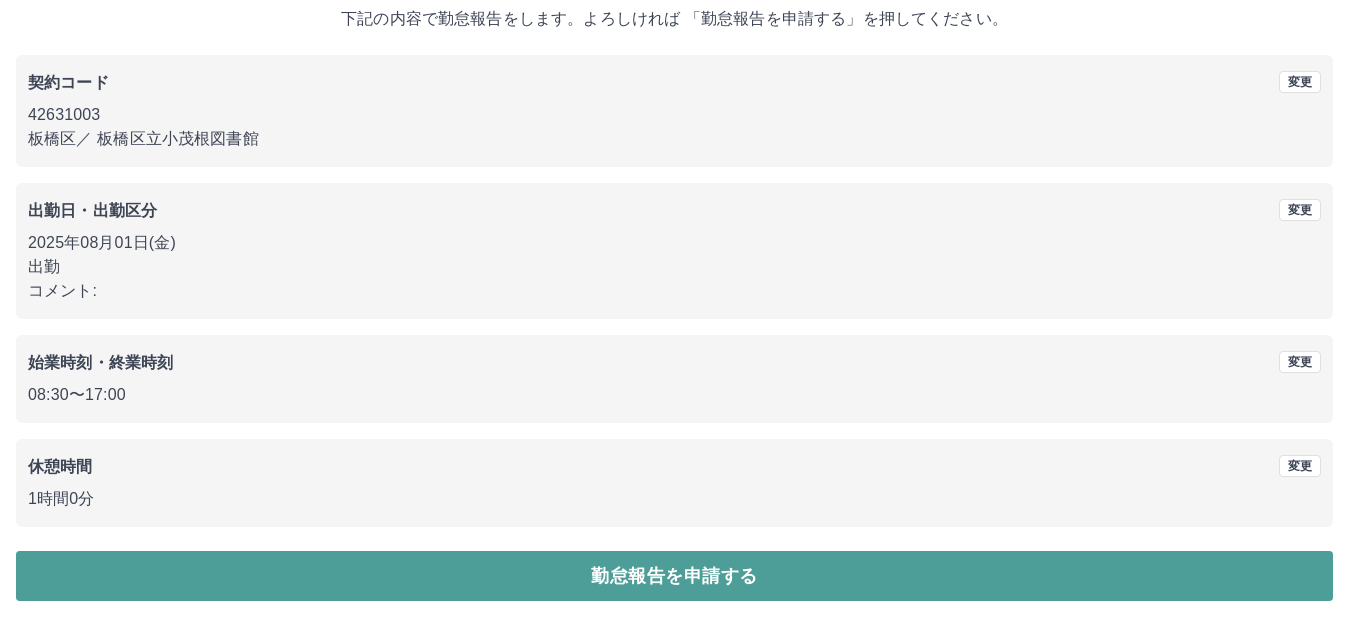 click on "勤怠報告を申請する" at bounding box center [674, 576] 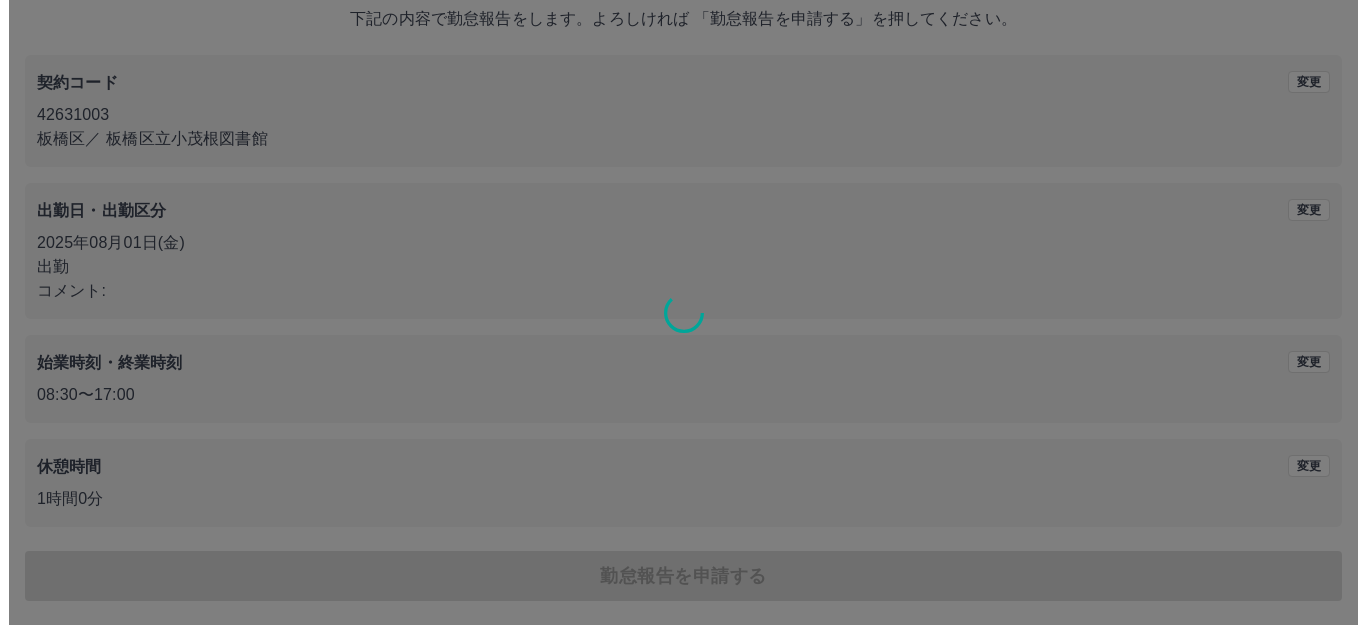 scroll, scrollTop: 0, scrollLeft: 0, axis: both 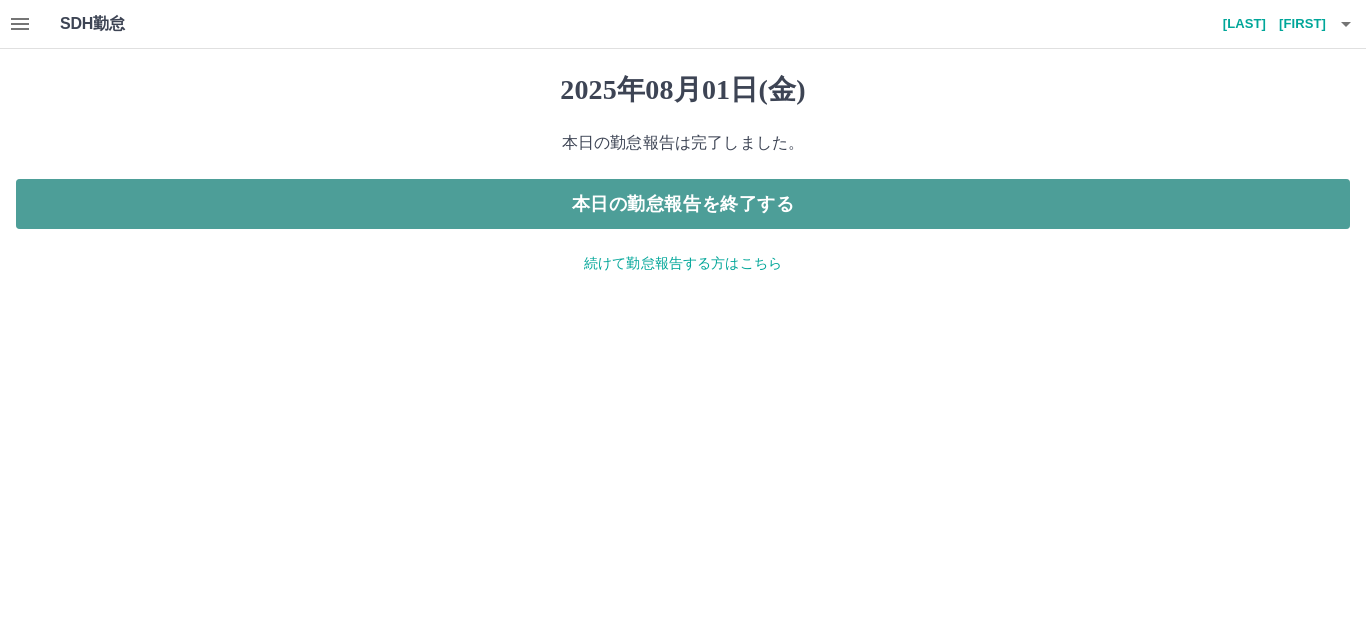 click on "本日の勤怠報告を終了する" at bounding box center (683, 204) 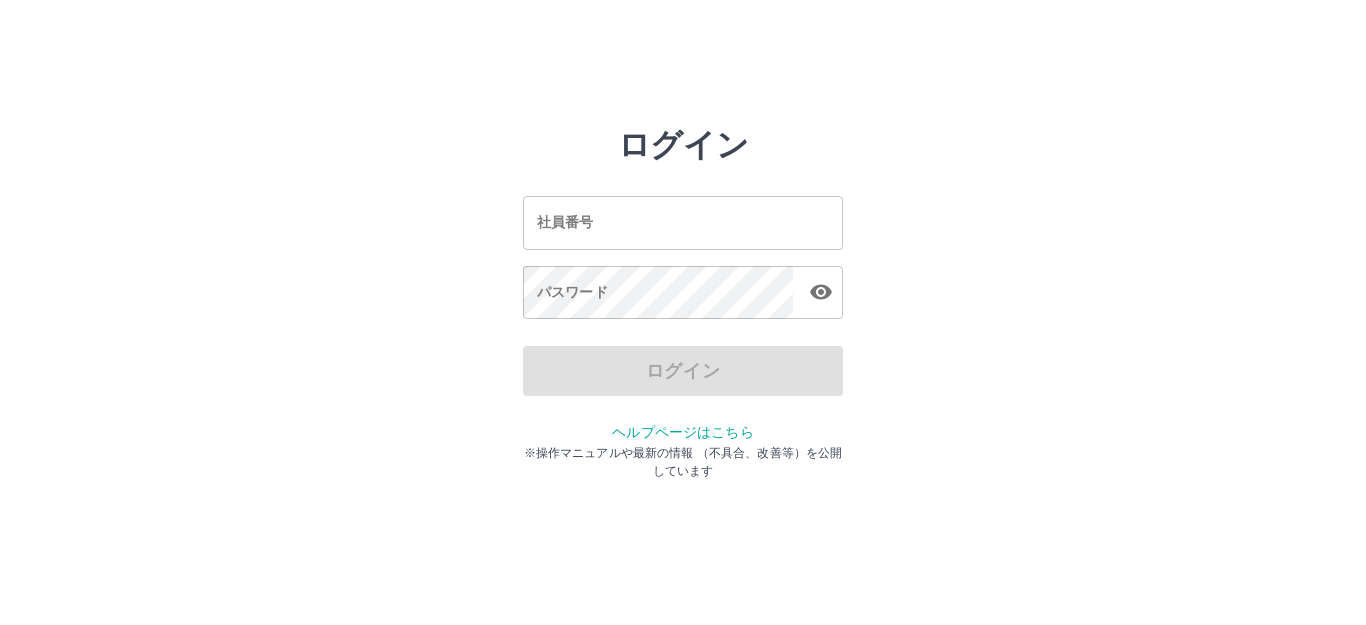 scroll, scrollTop: 0, scrollLeft: 0, axis: both 